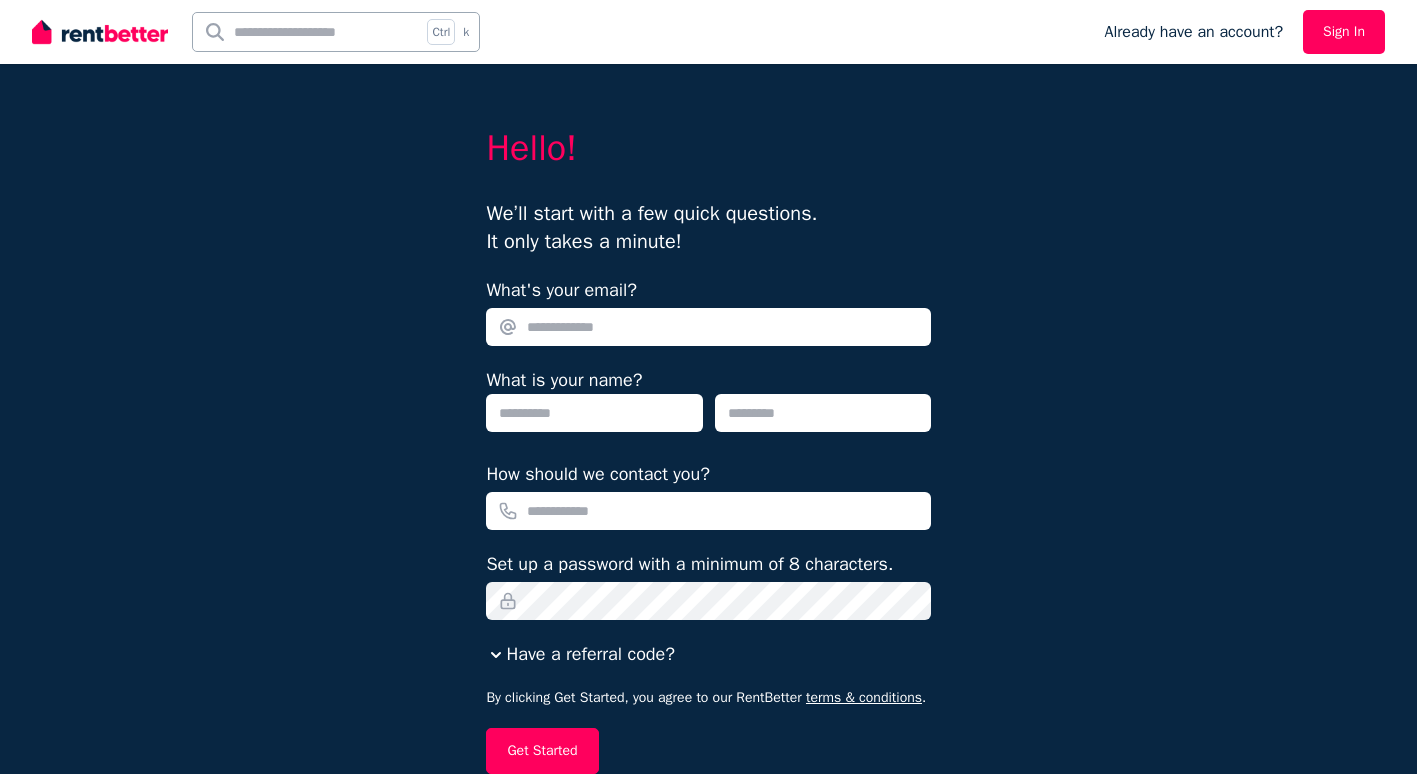 scroll, scrollTop: 0, scrollLeft: 0, axis: both 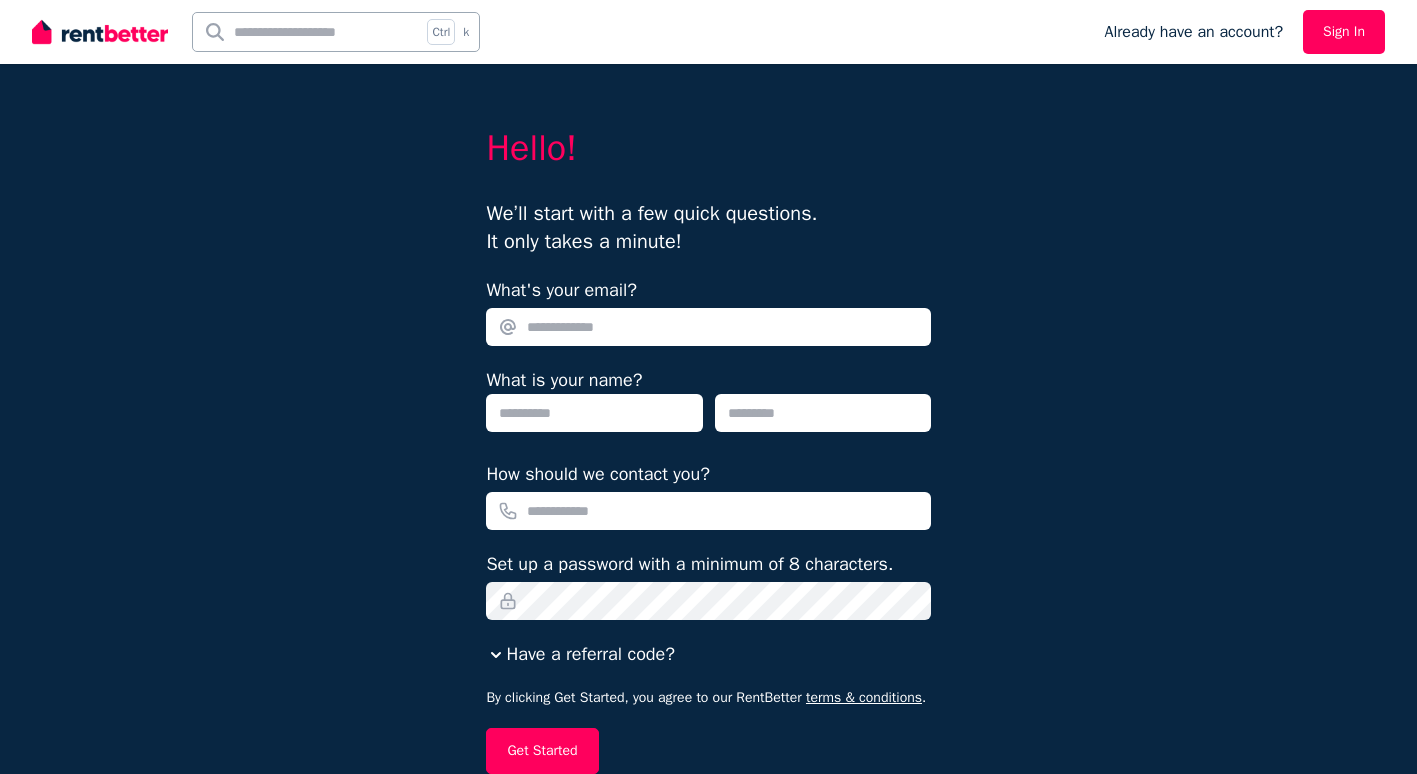click on "What's your email?" at bounding box center (708, 327) 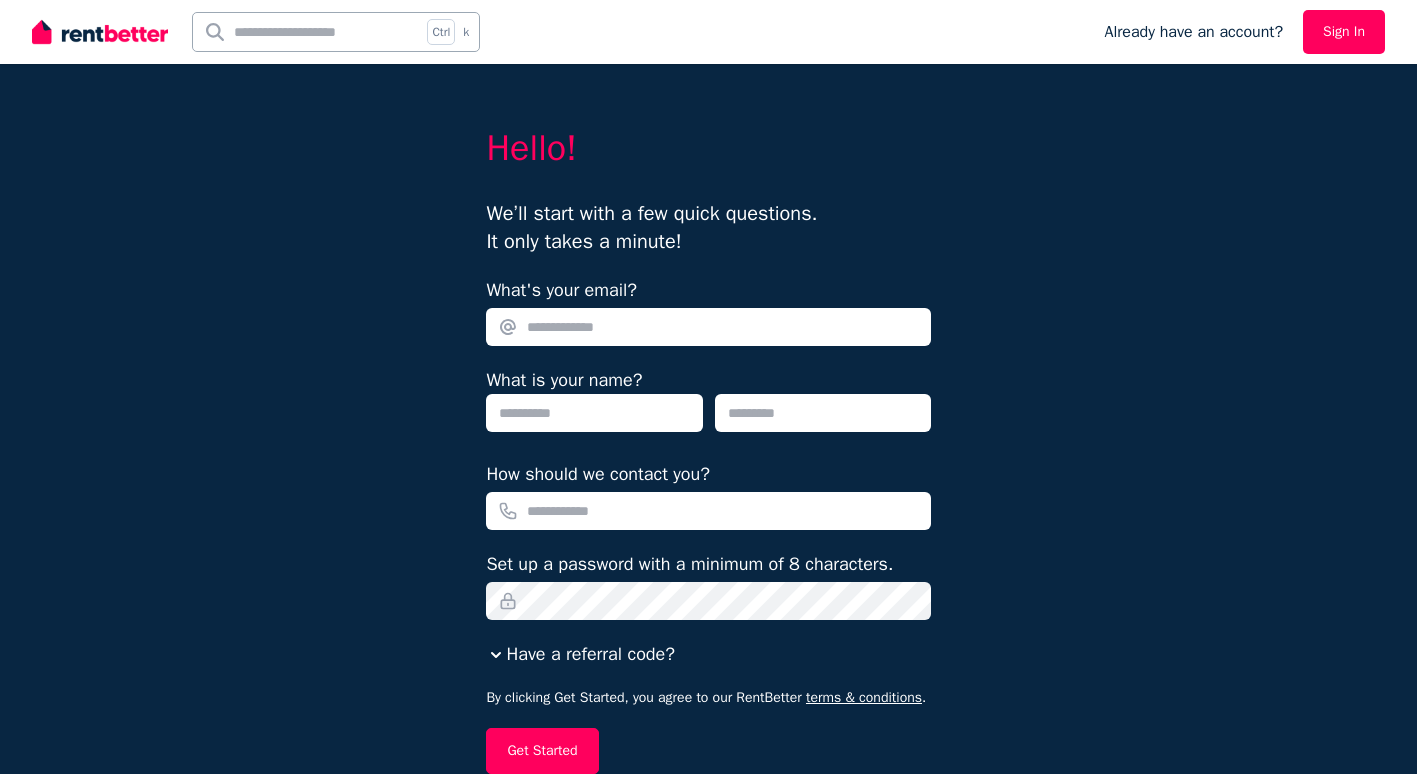 type on "**********" 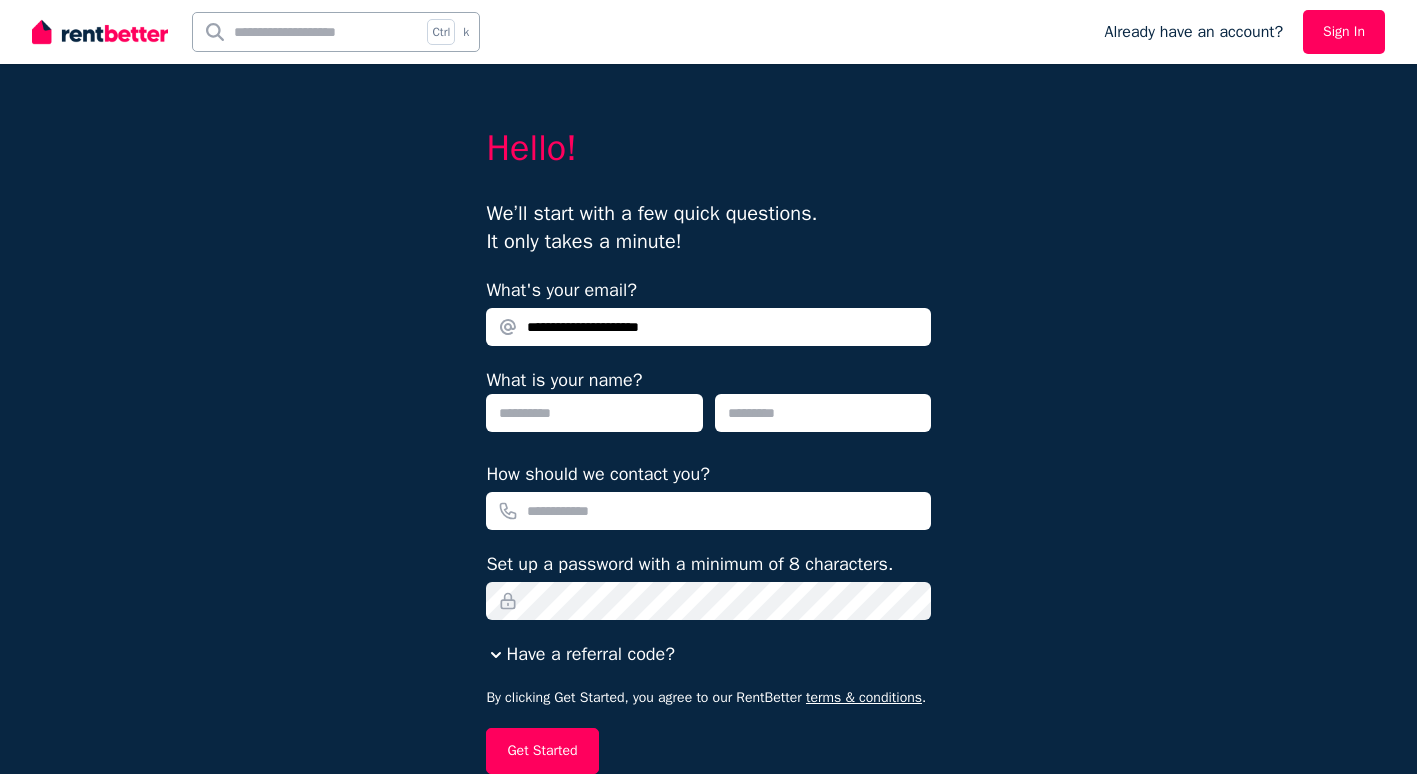 type on "******" 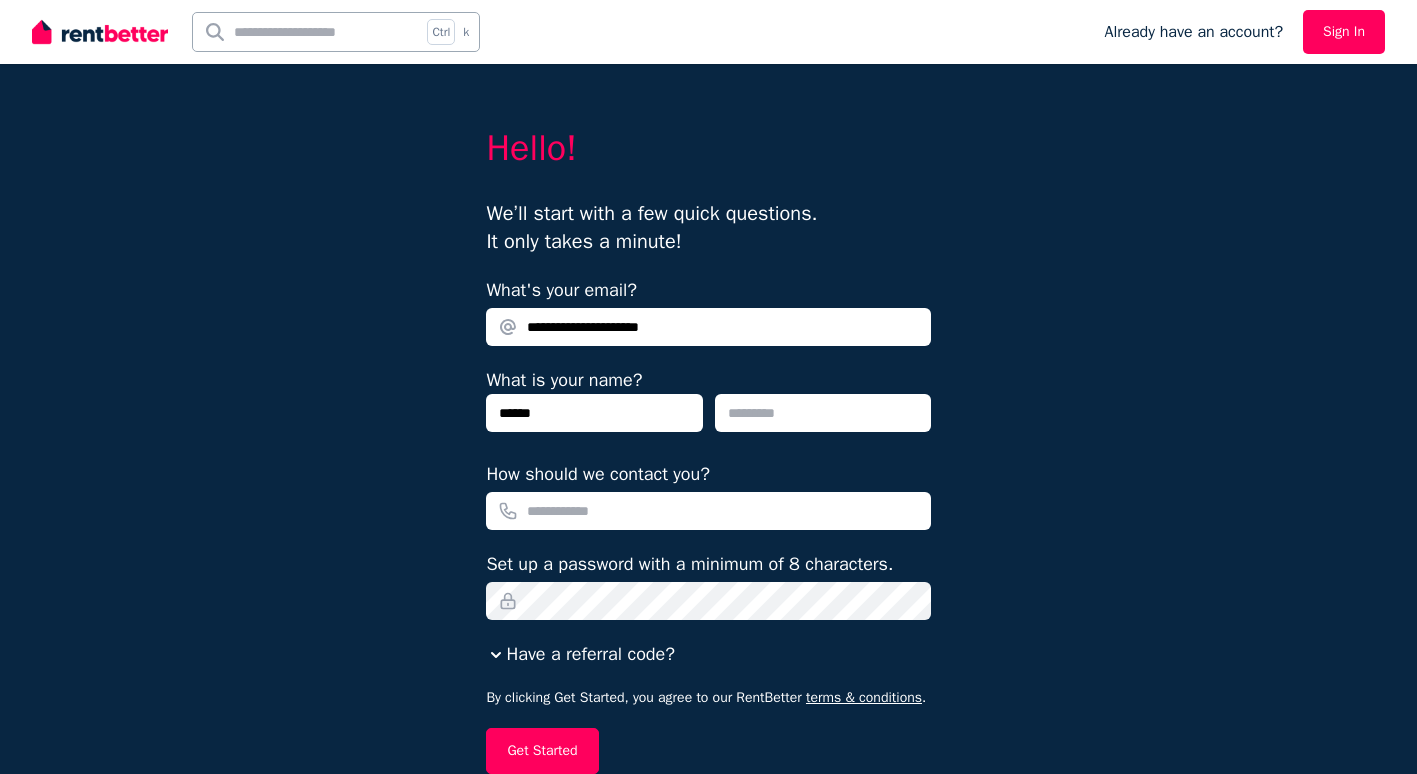 type on "*******" 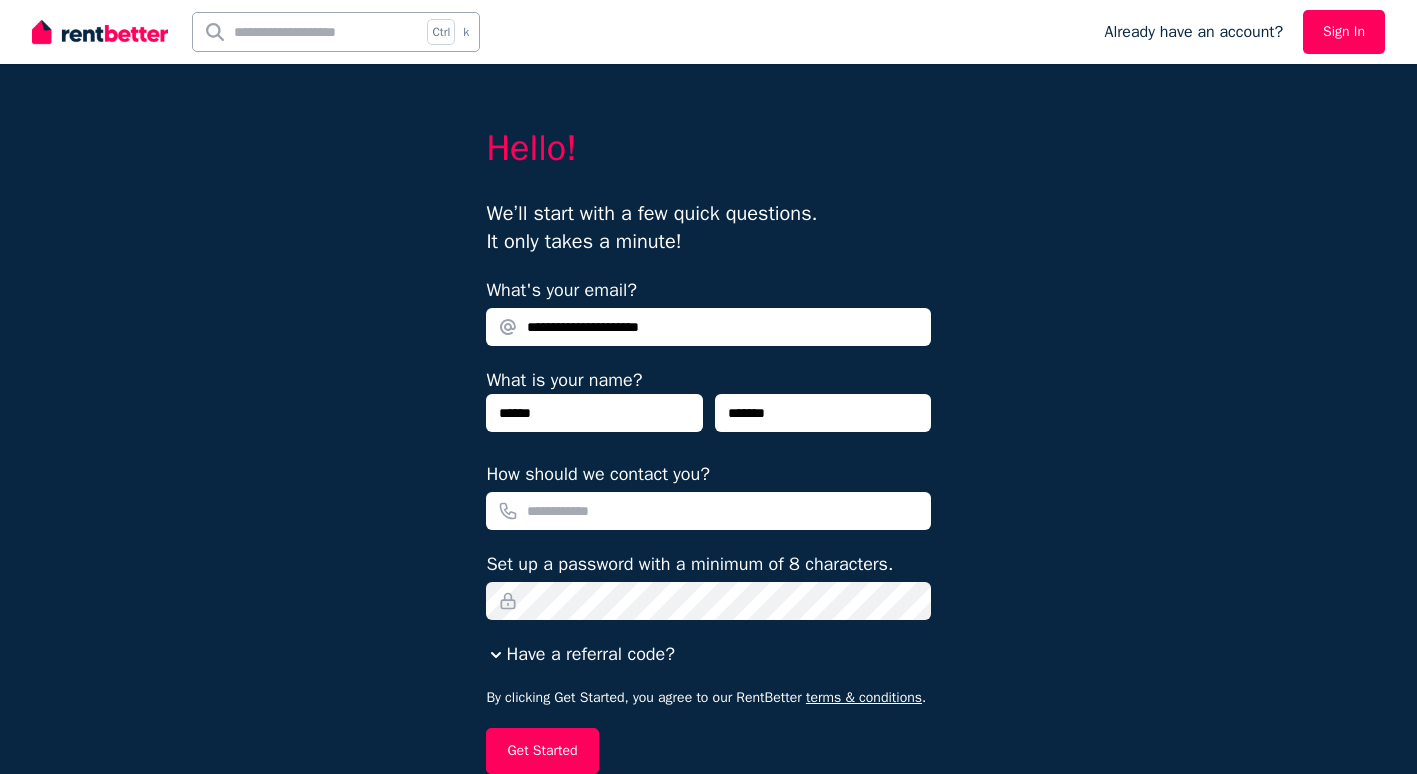 type on "**********" 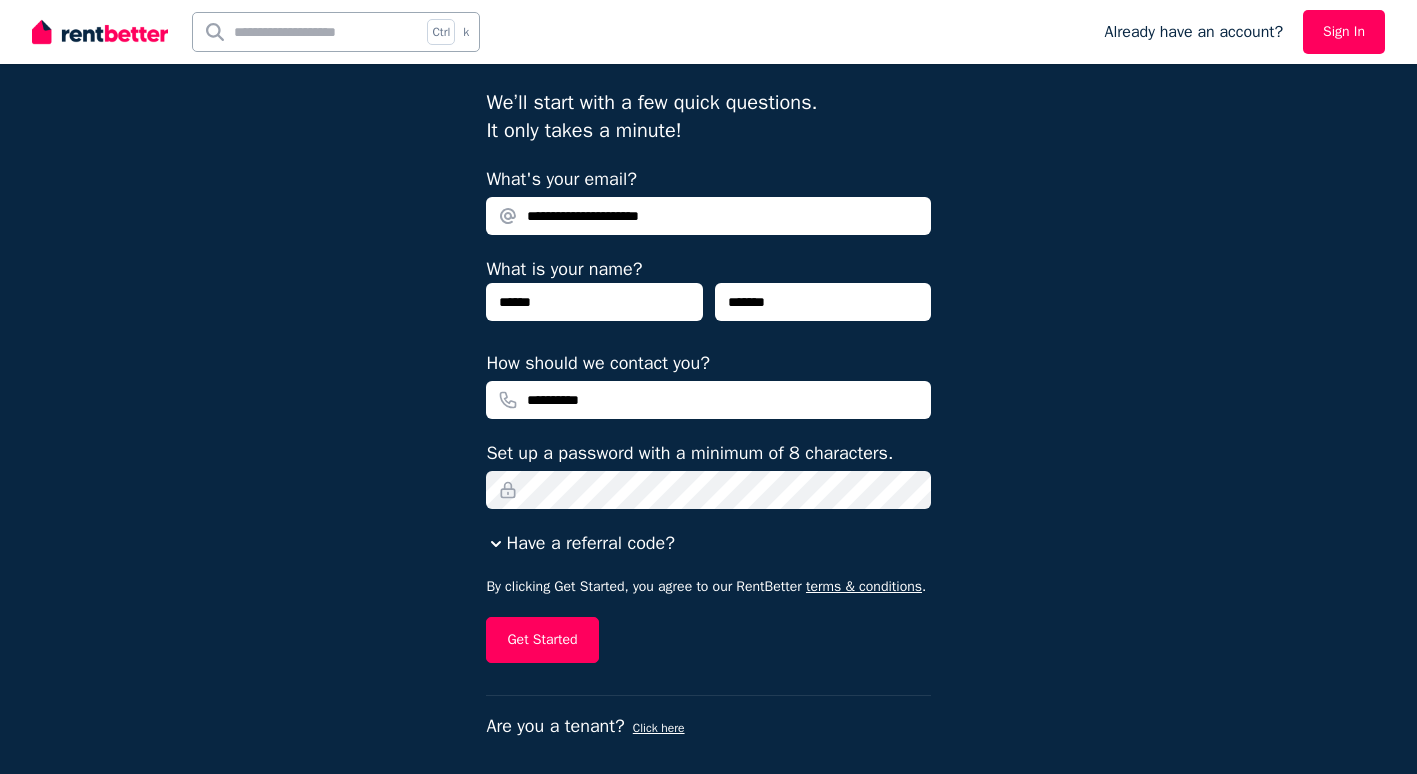 scroll, scrollTop: 125, scrollLeft: 0, axis: vertical 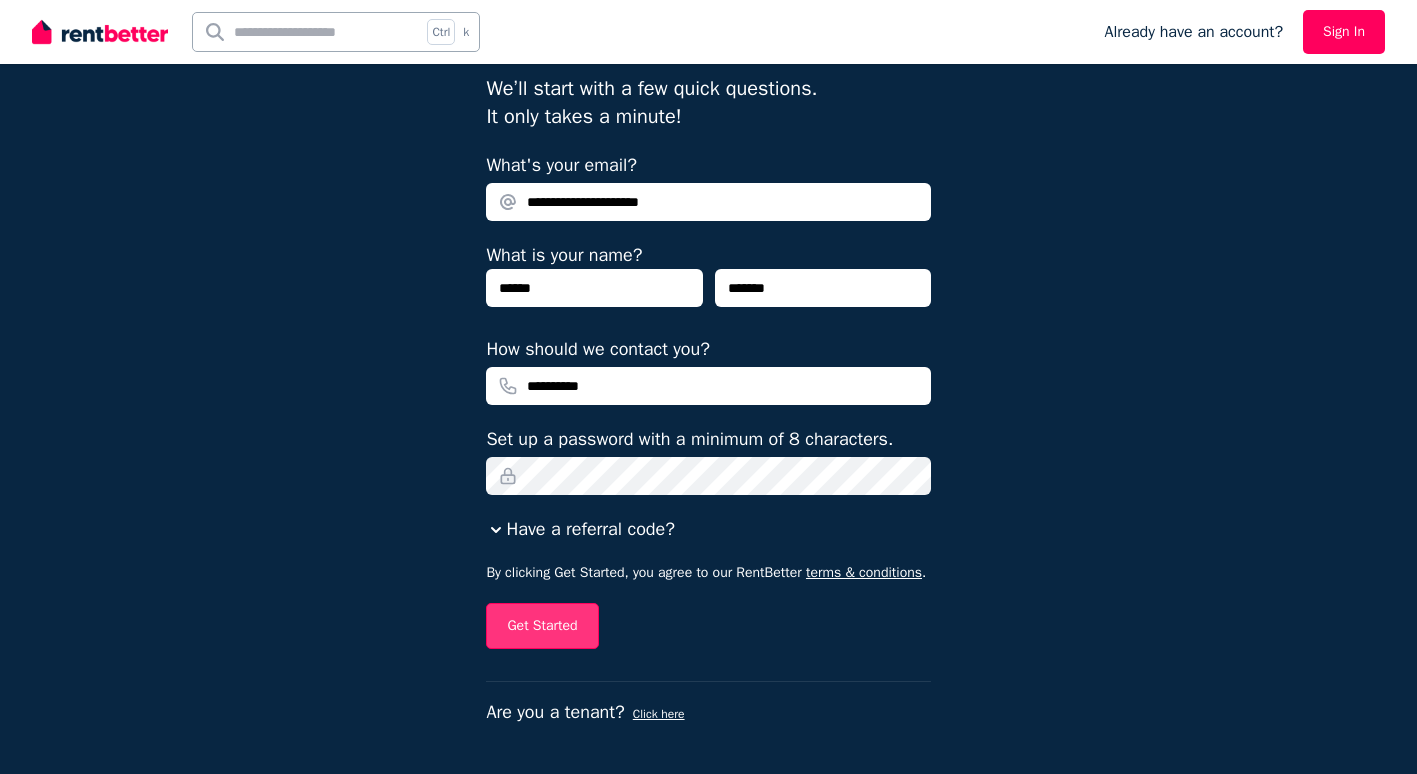 click on "Get Started" at bounding box center [542, 626] 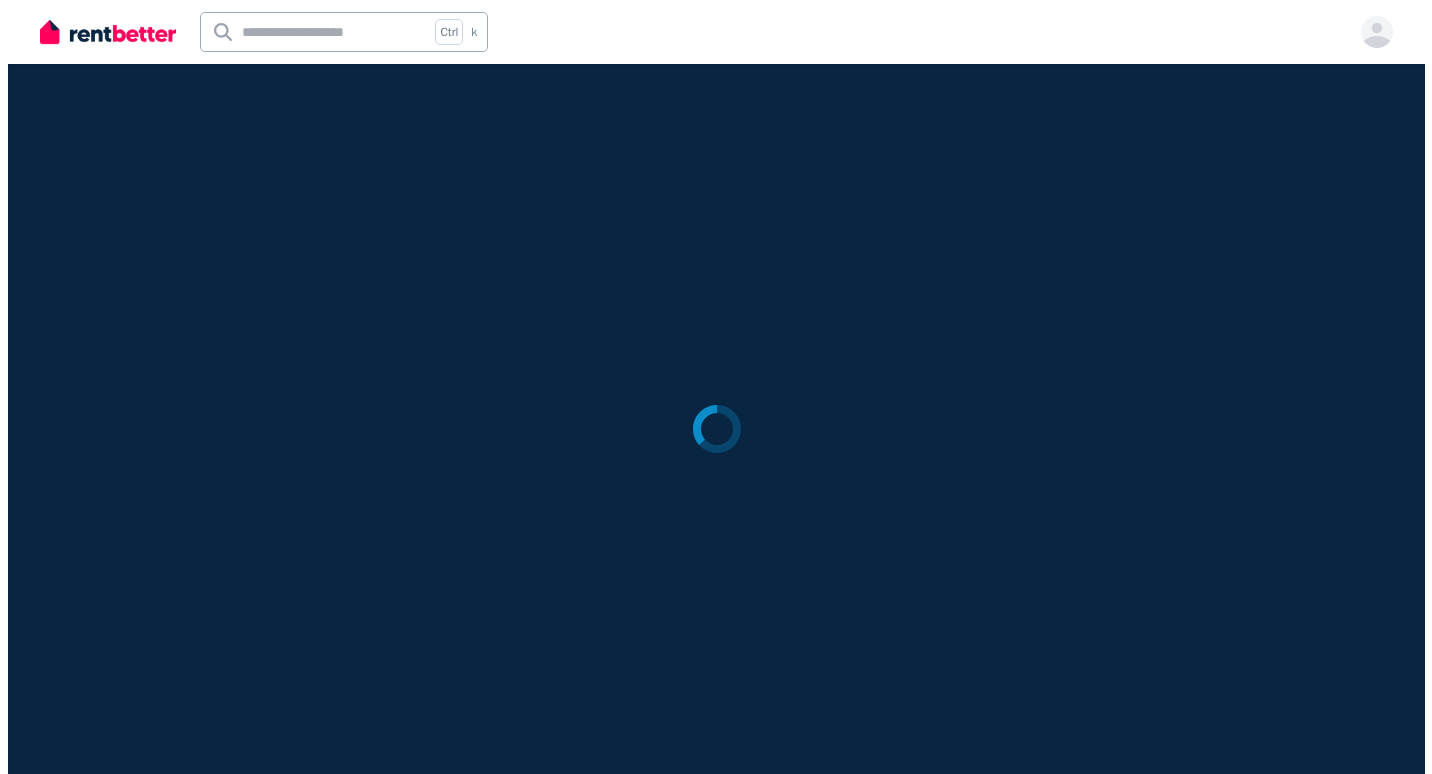 scroll, scrollTop: 0, scrollLeft: 0, axis: both 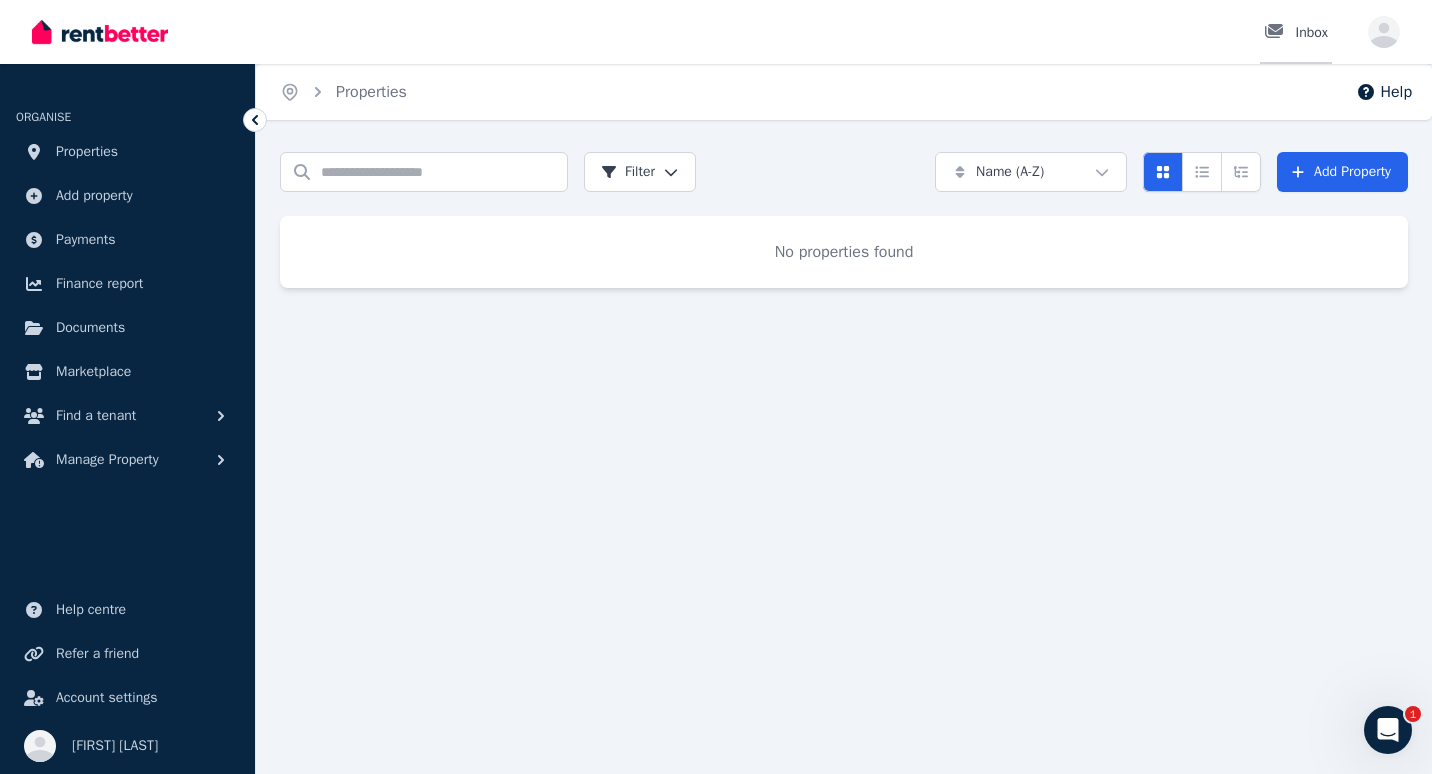 click on "Inbox" at bounding box center [1296, 32] 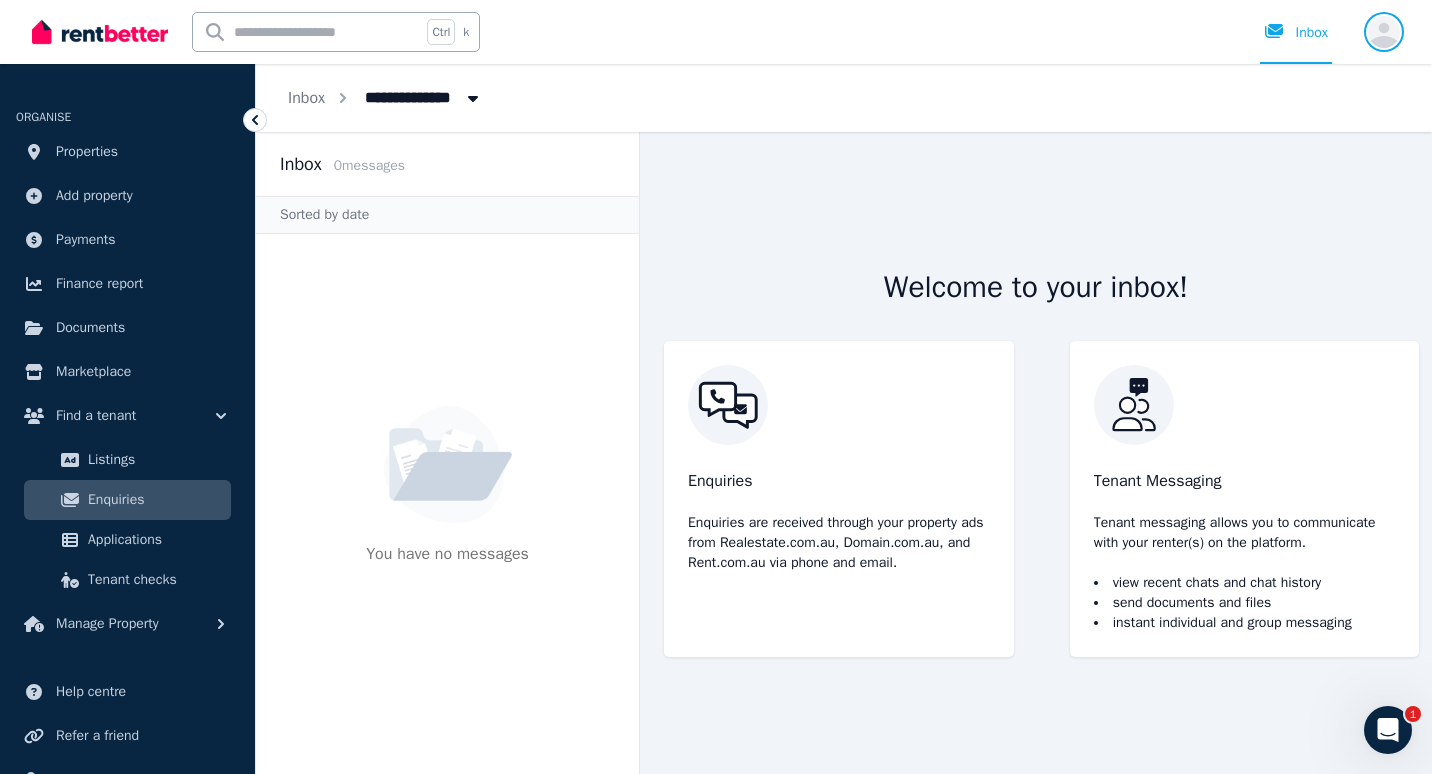 click 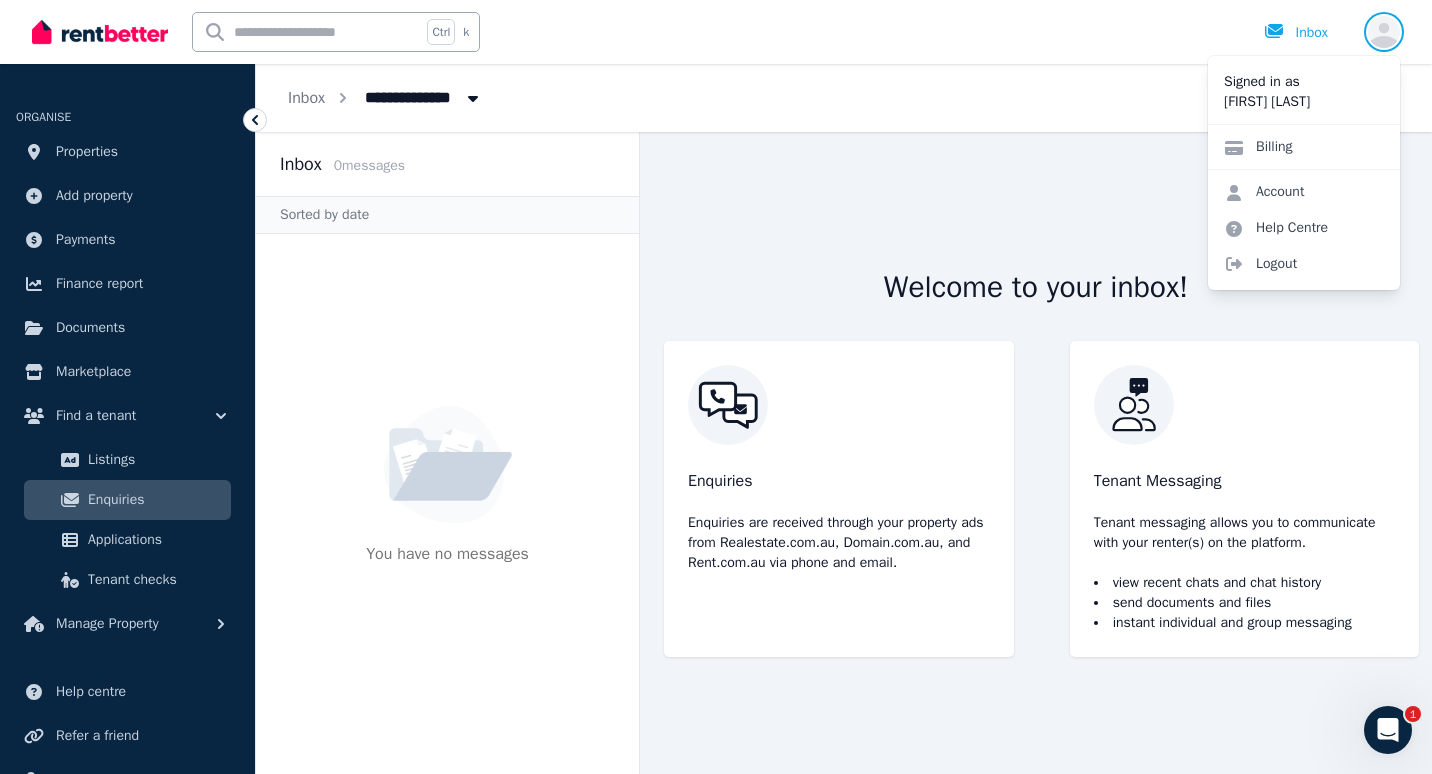 click 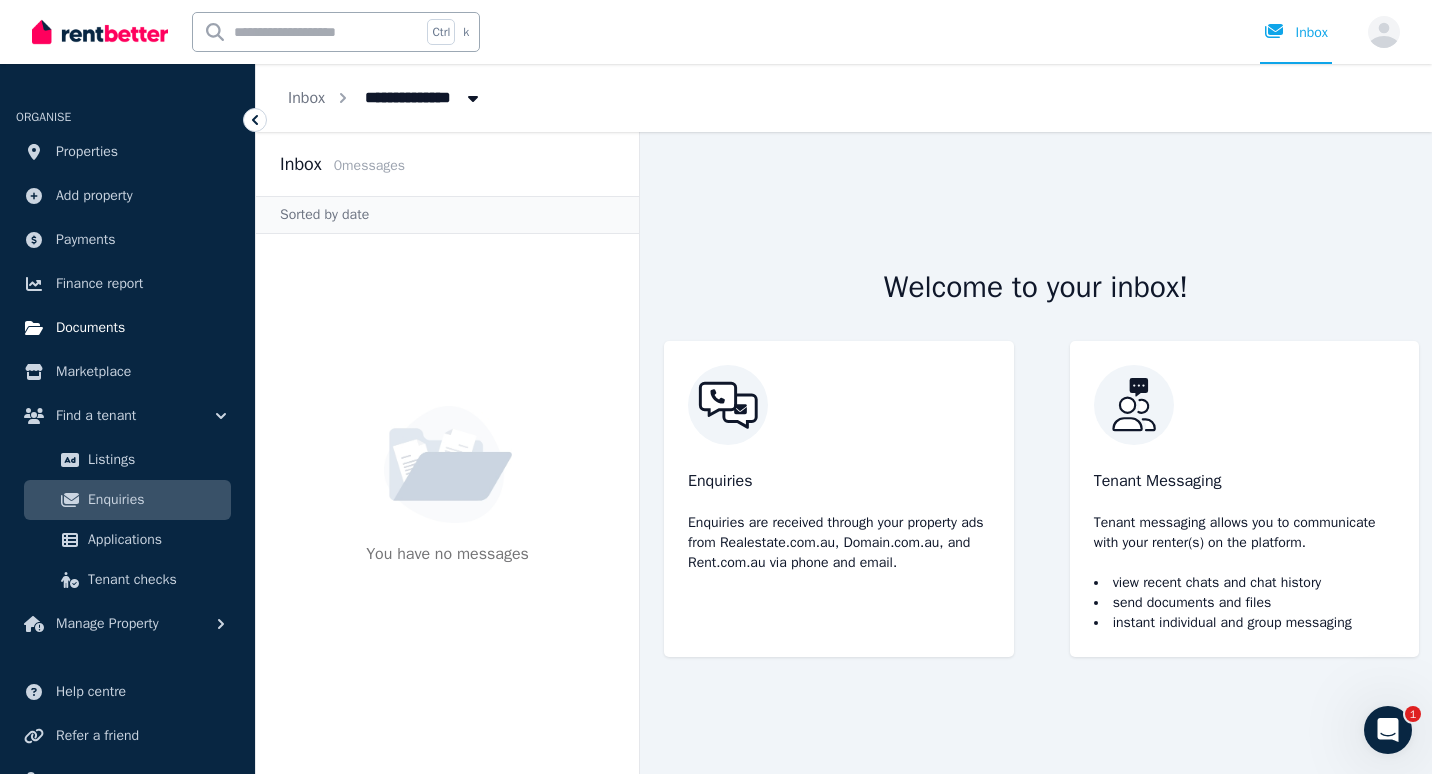 click on "Documents" at bounding box center (90, 328) 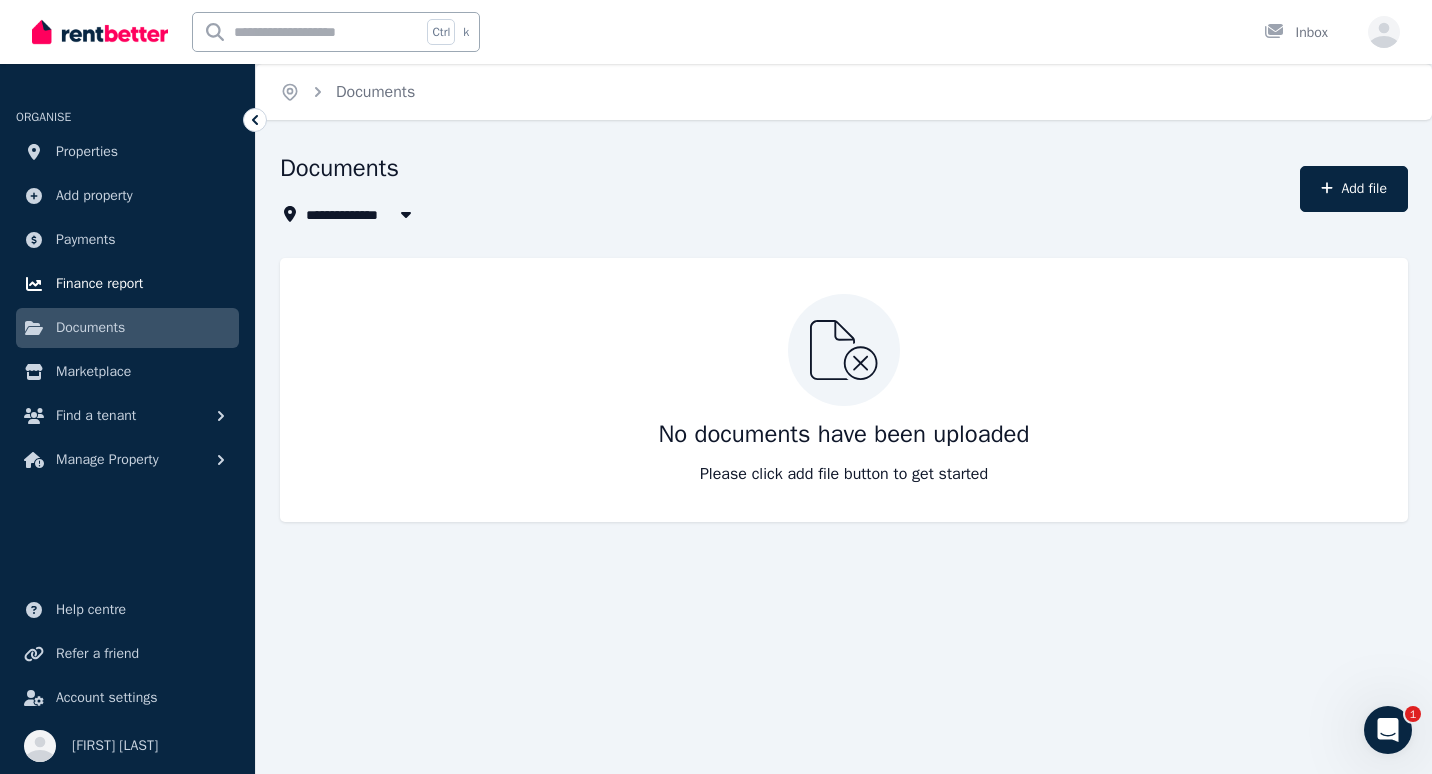 click on "Finance report" at bounding box center (99, 284) 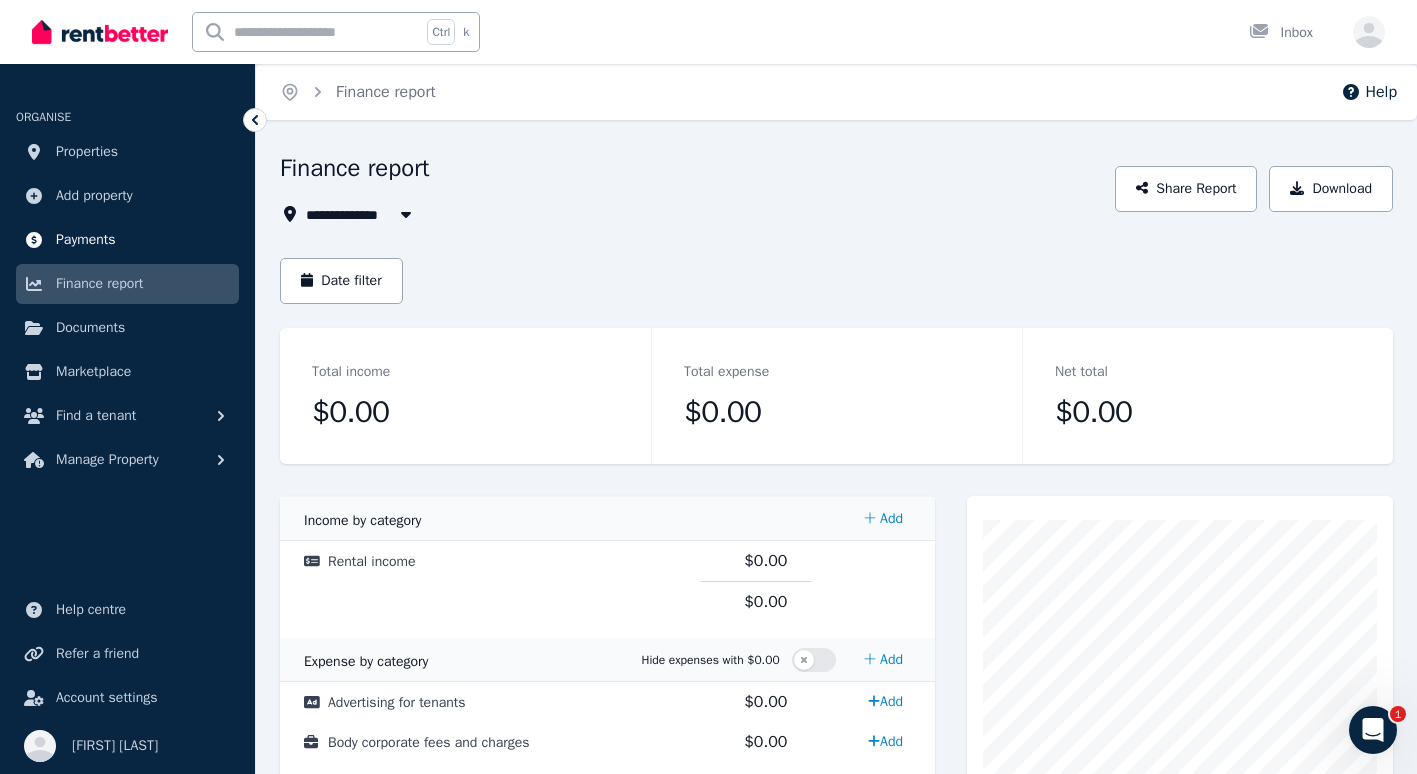 click on "Payments" at bounding box center (86, 240) 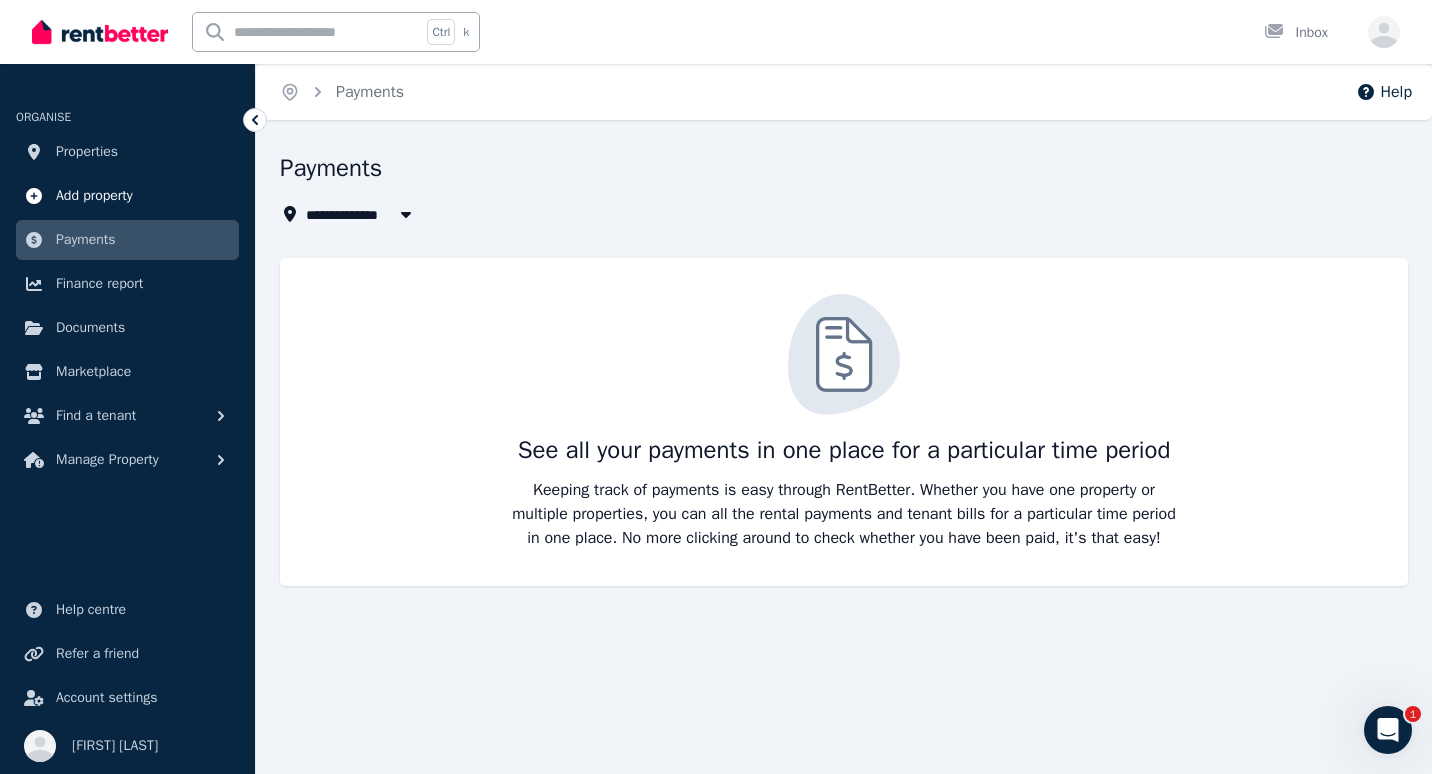 click on "Add property" at bounding box center (94, 196) 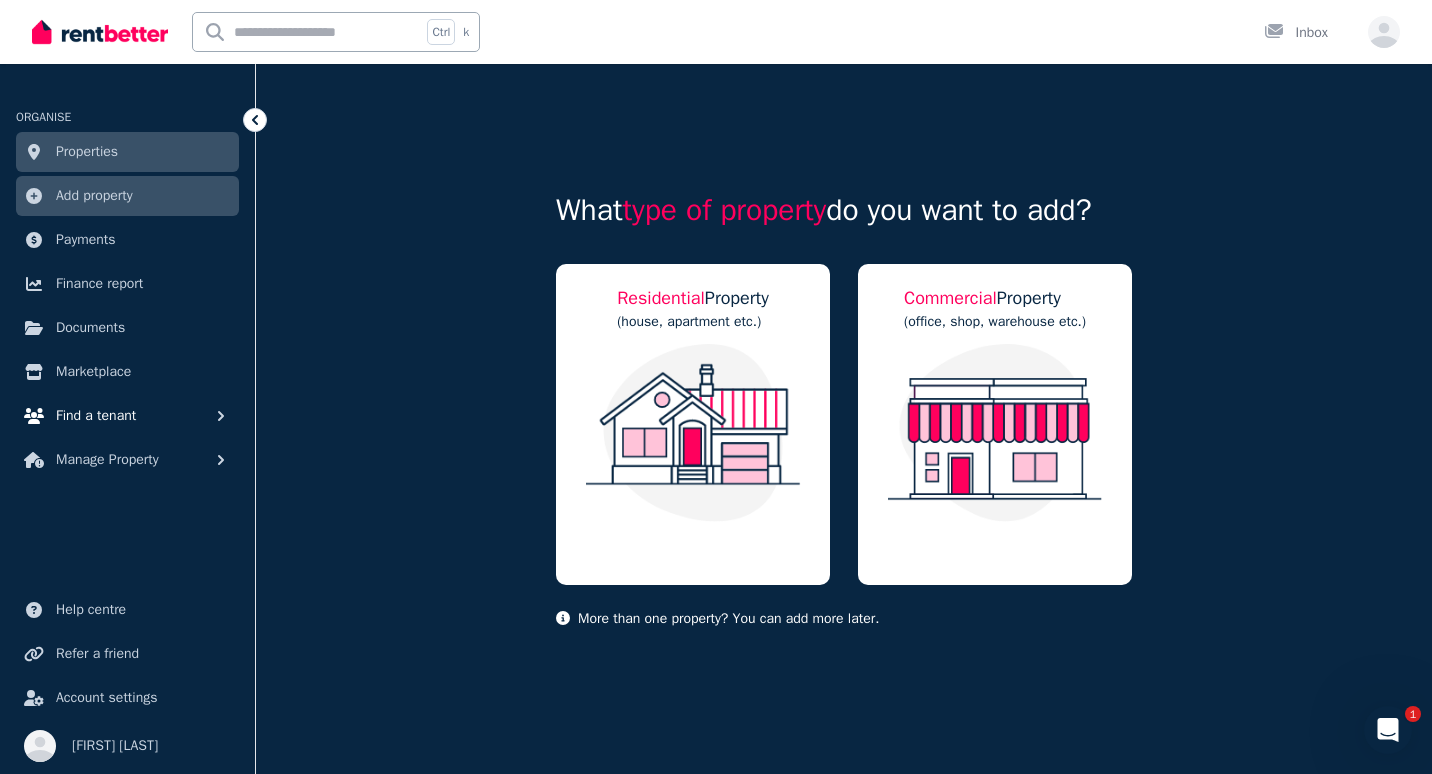 click on "Find a tenant" at bounding box center (96, 416) 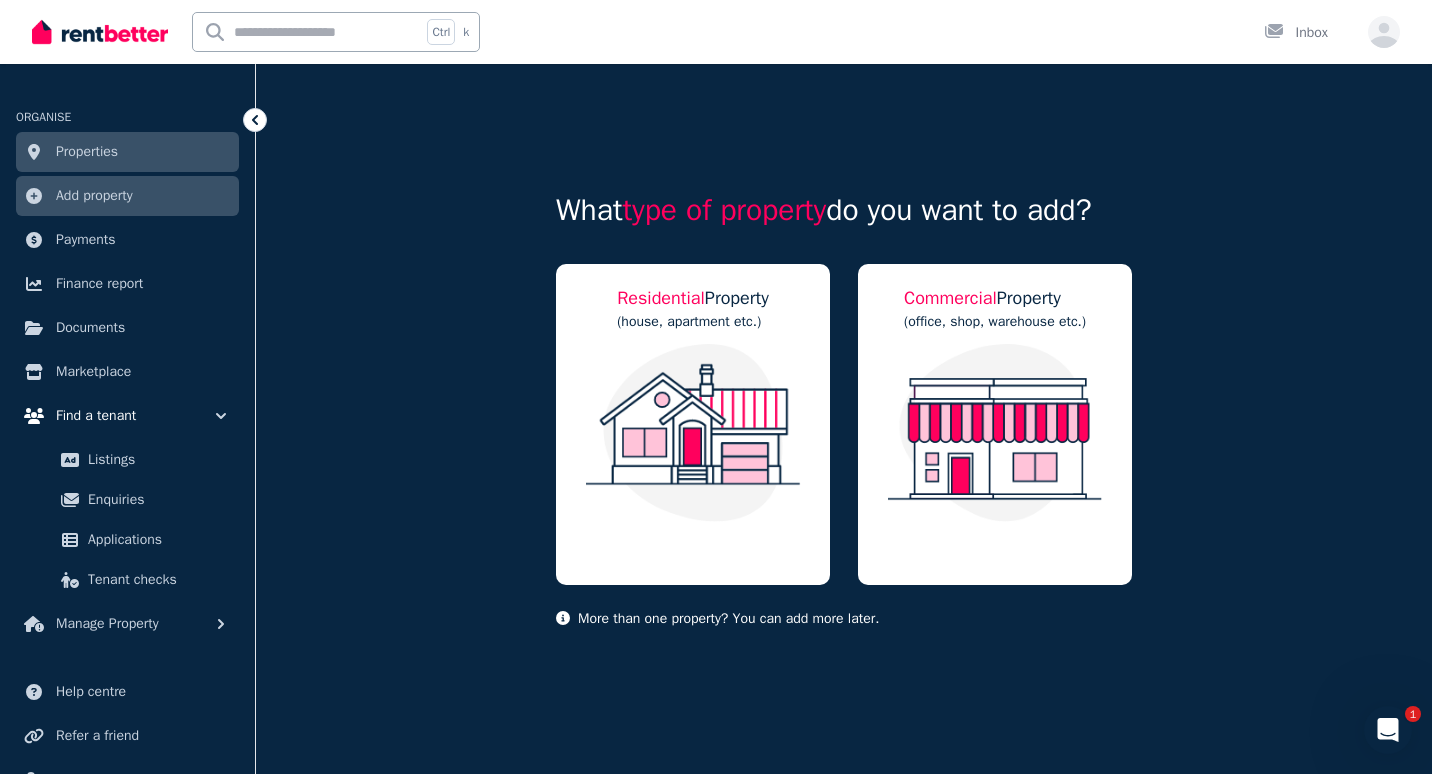 click on "Find a tenant" at bounding box center [96, 416] 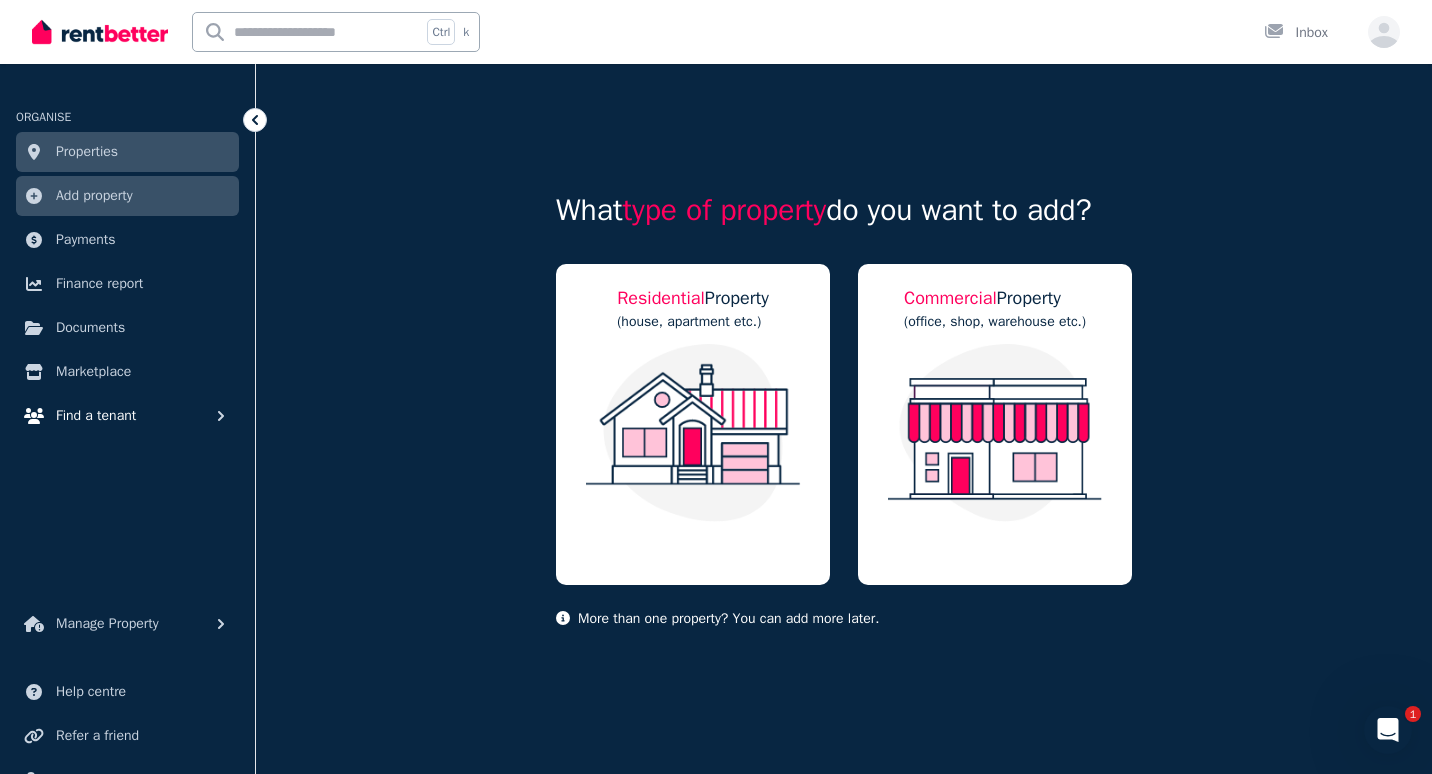 click on "Find a tenant" at bounding box center (96, 416) 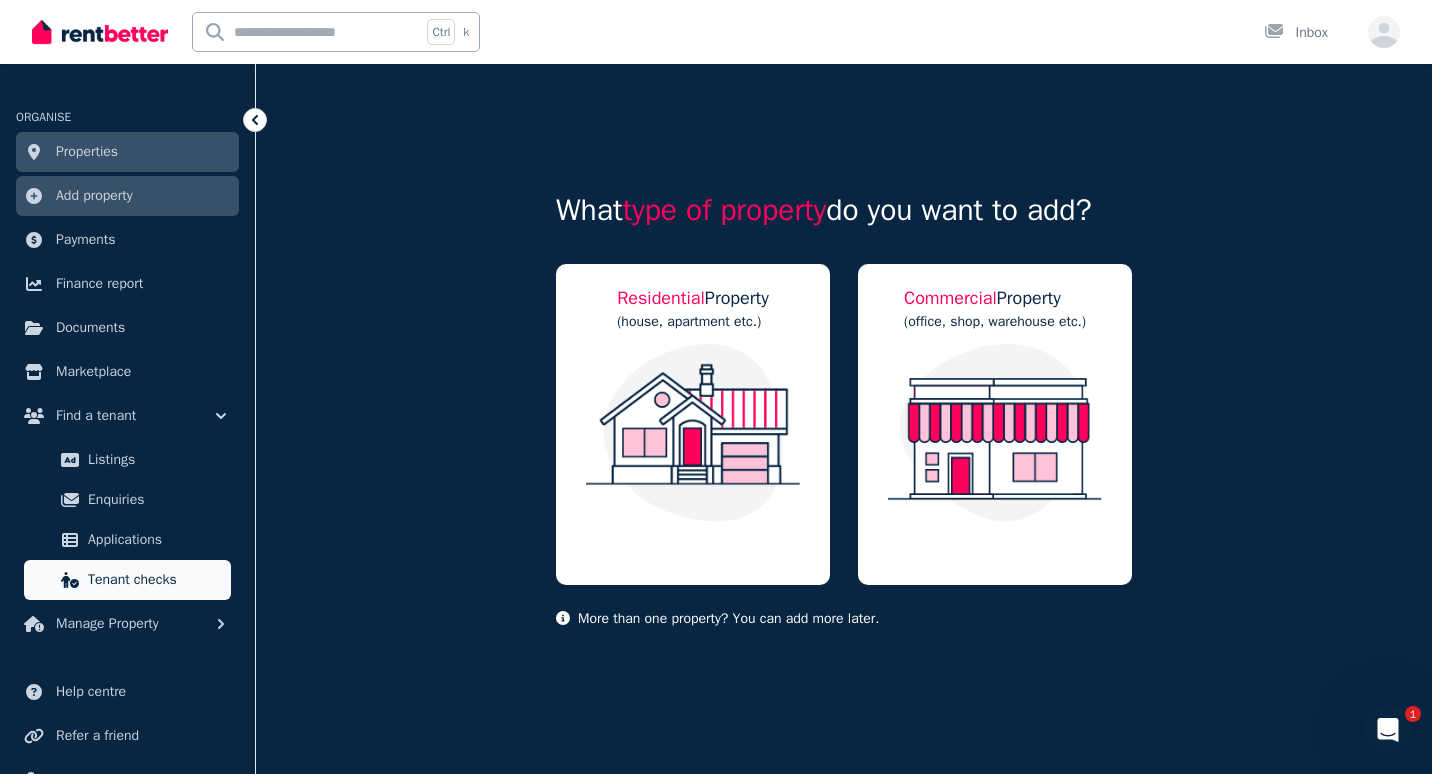 click on "Tenant checks" at bounding box center [127, 580] 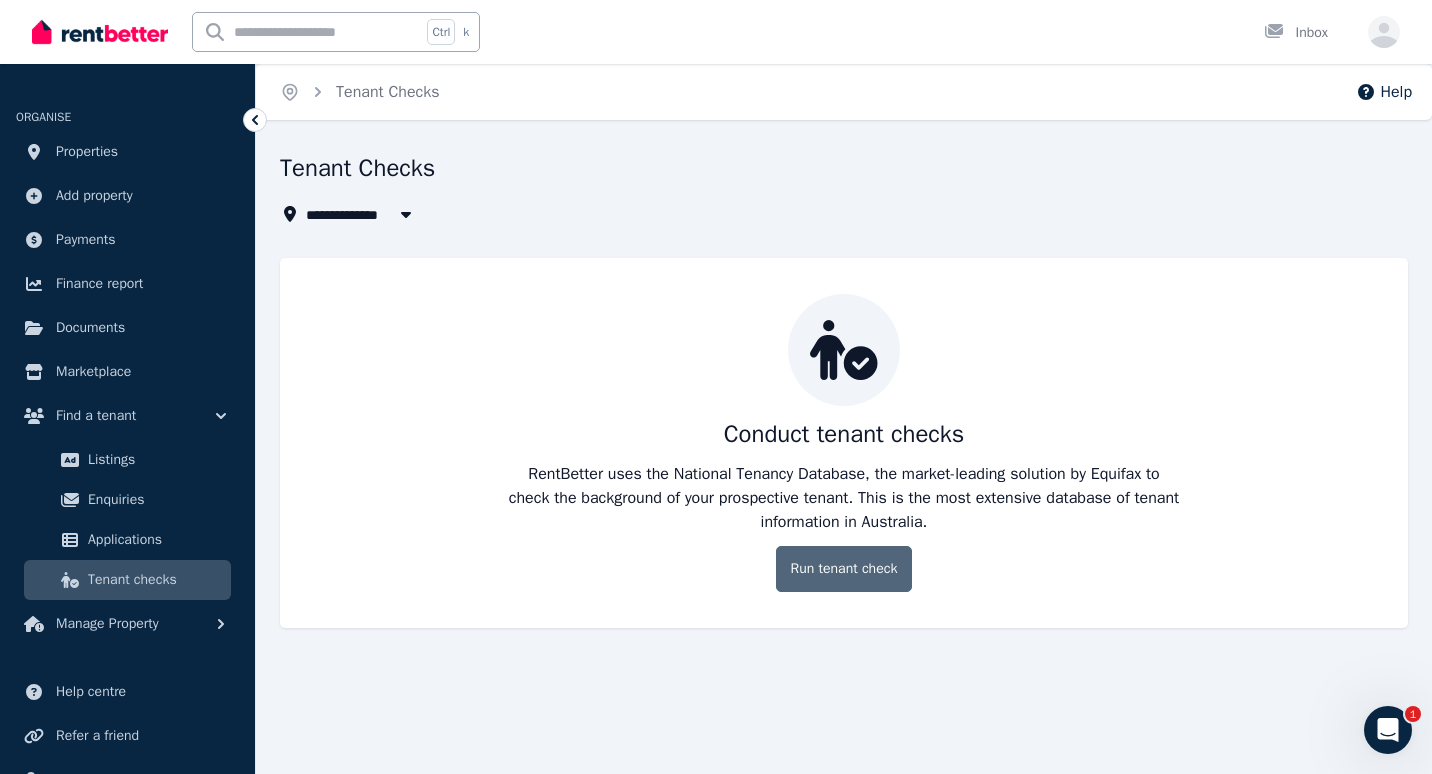 click on "Run tenant check" at bounding box center [844, 569] 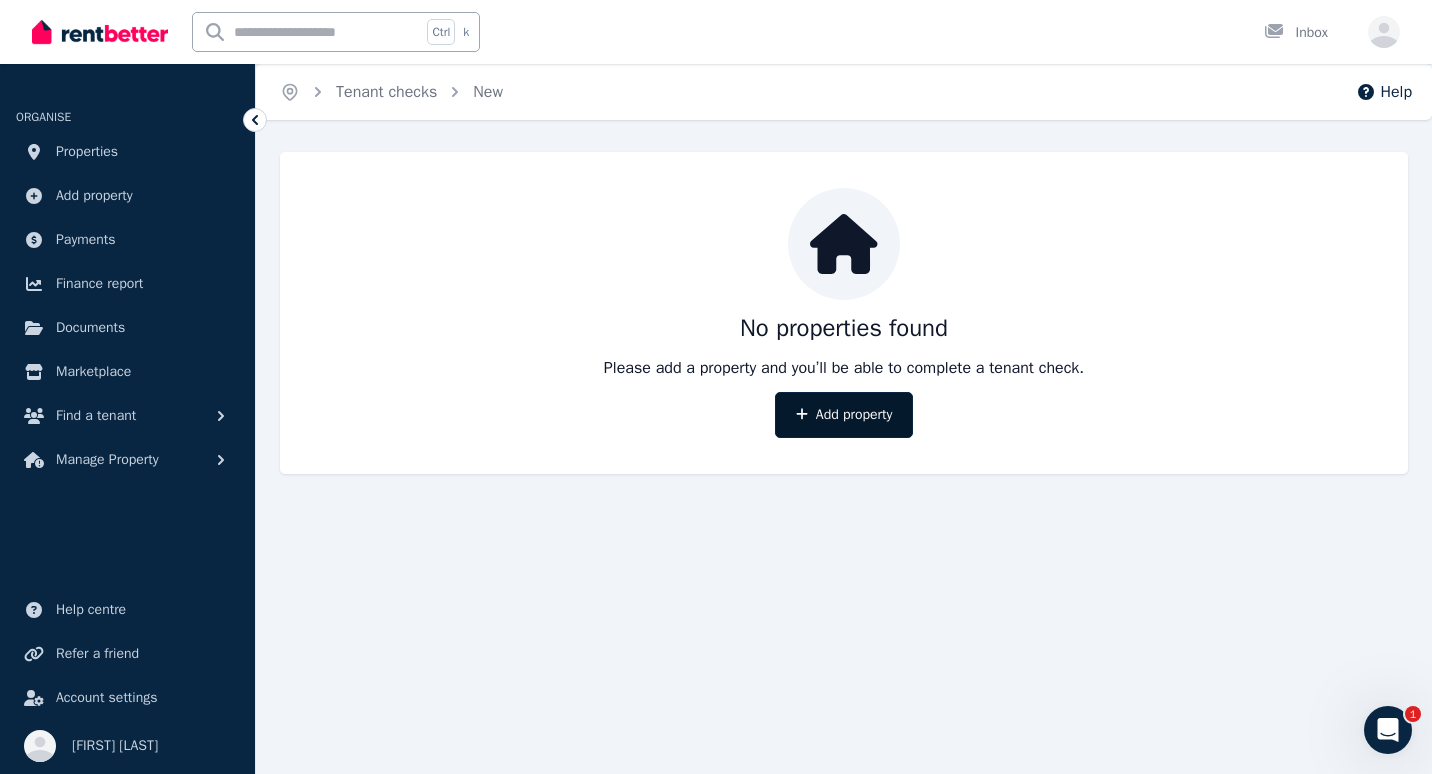 click on "Add property" at bounding box center [844, 415] 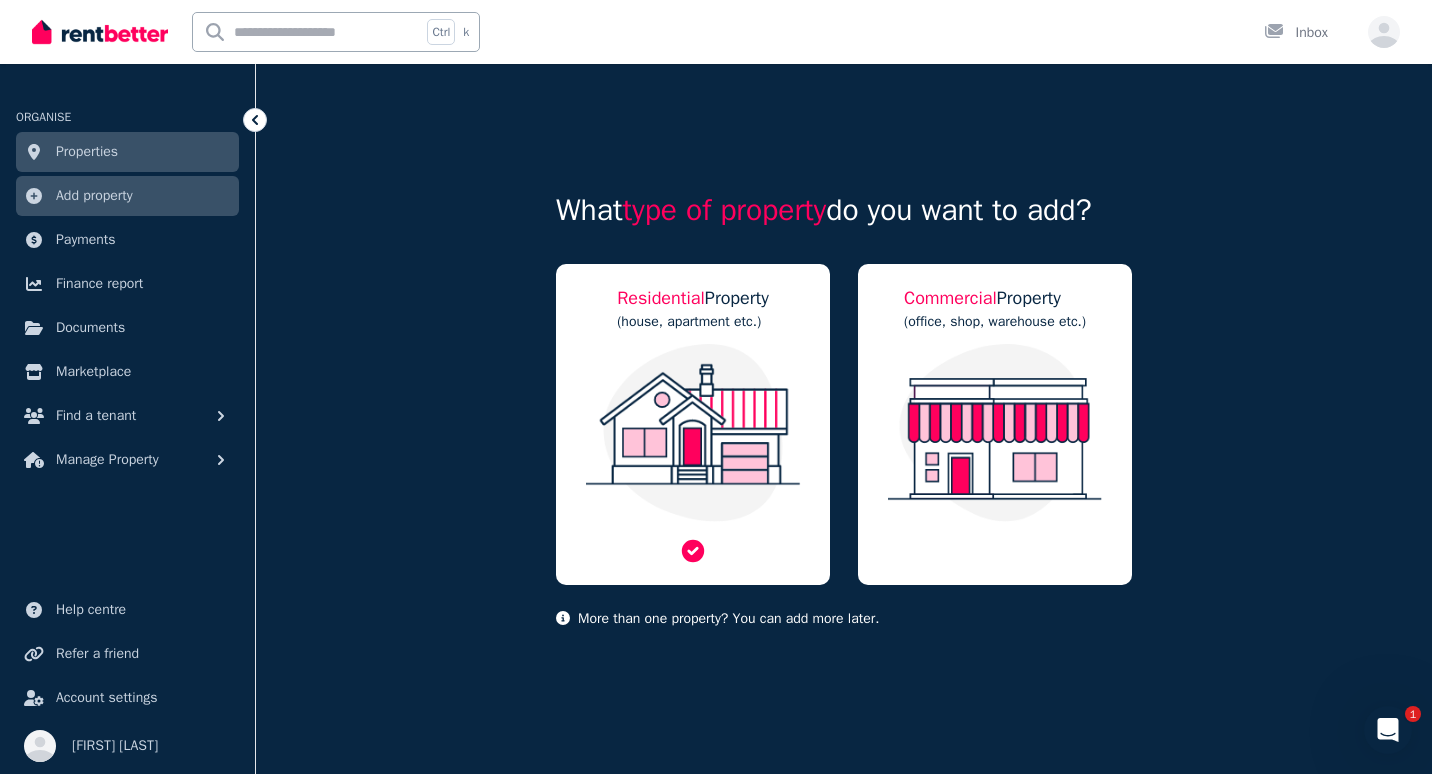 click at bounding box center (693, 433) 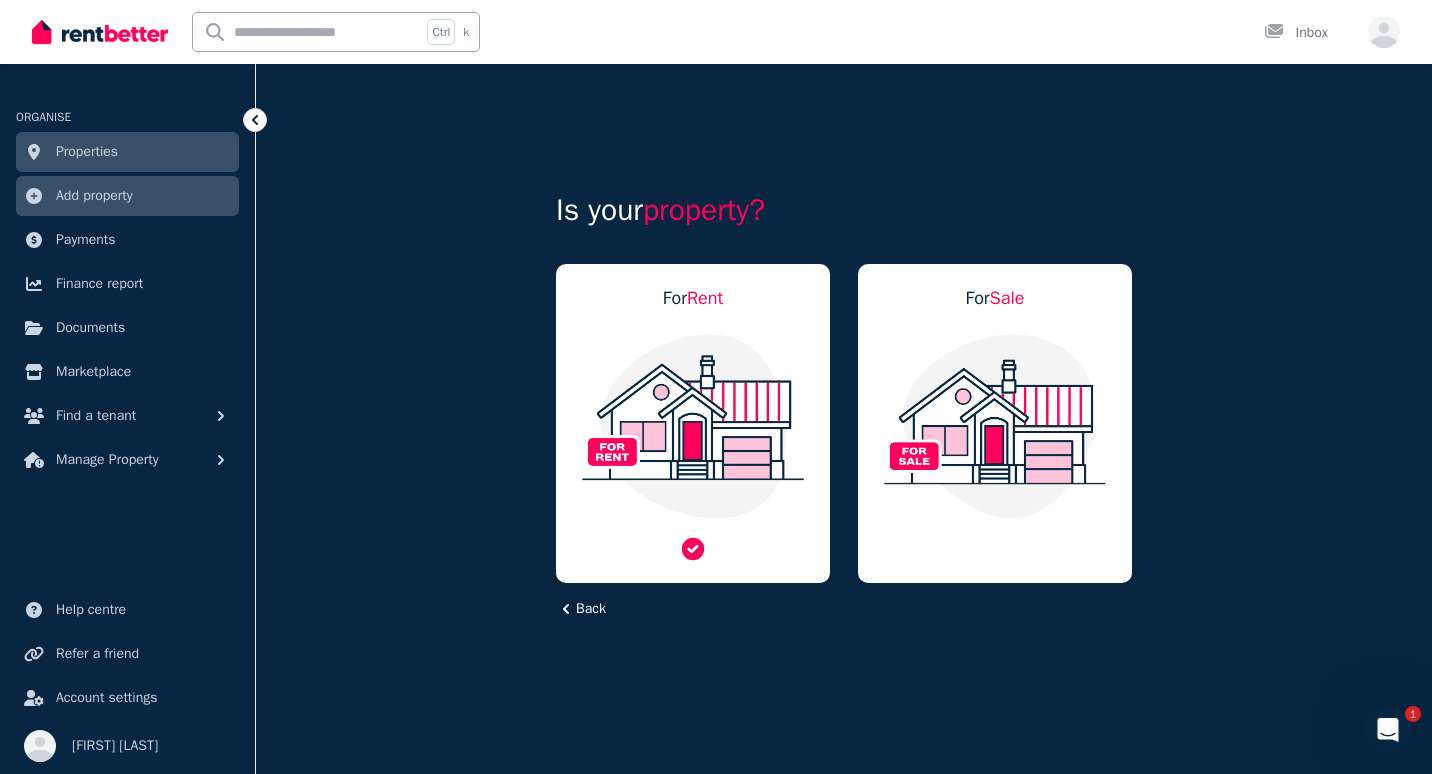 click at bounding box center [693, 426] 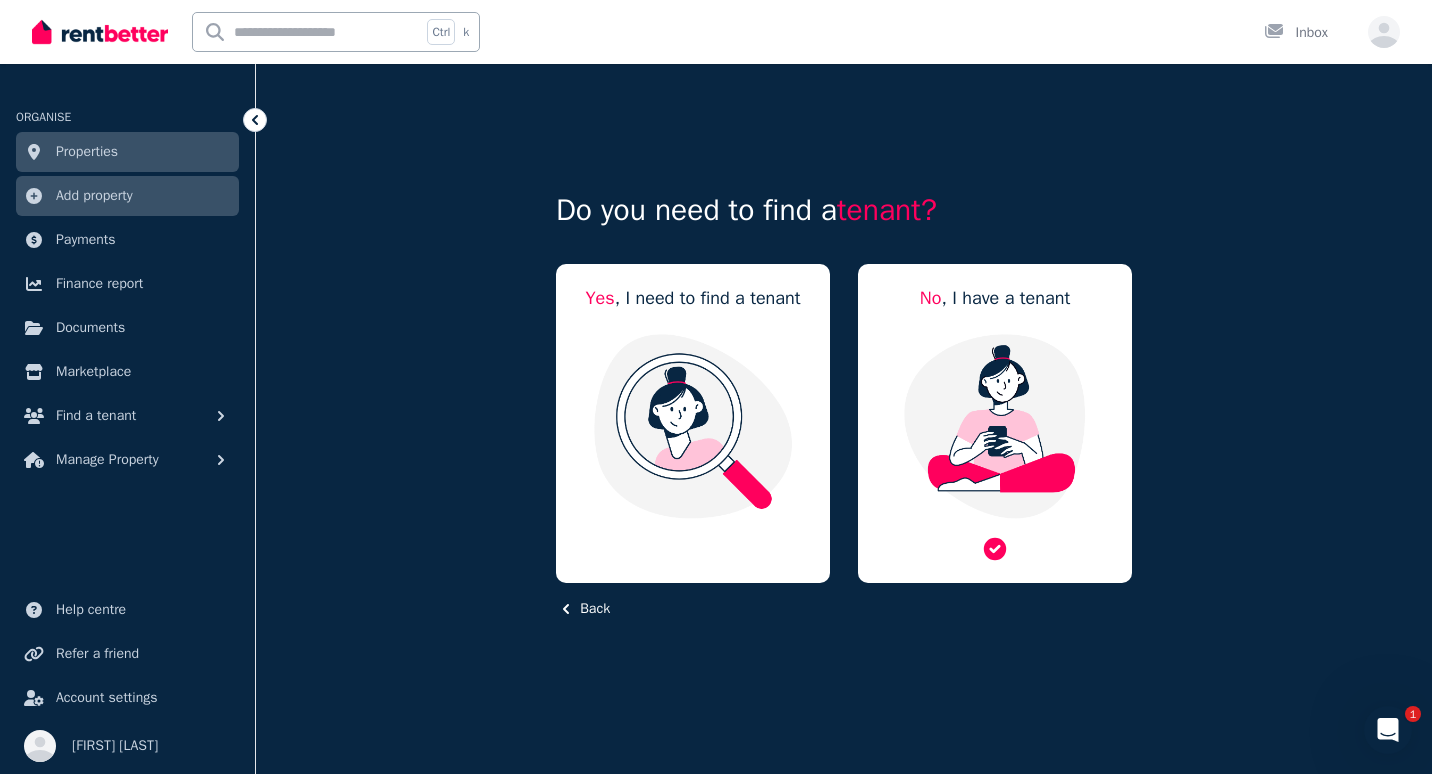 click at bounding box center [995, 426] 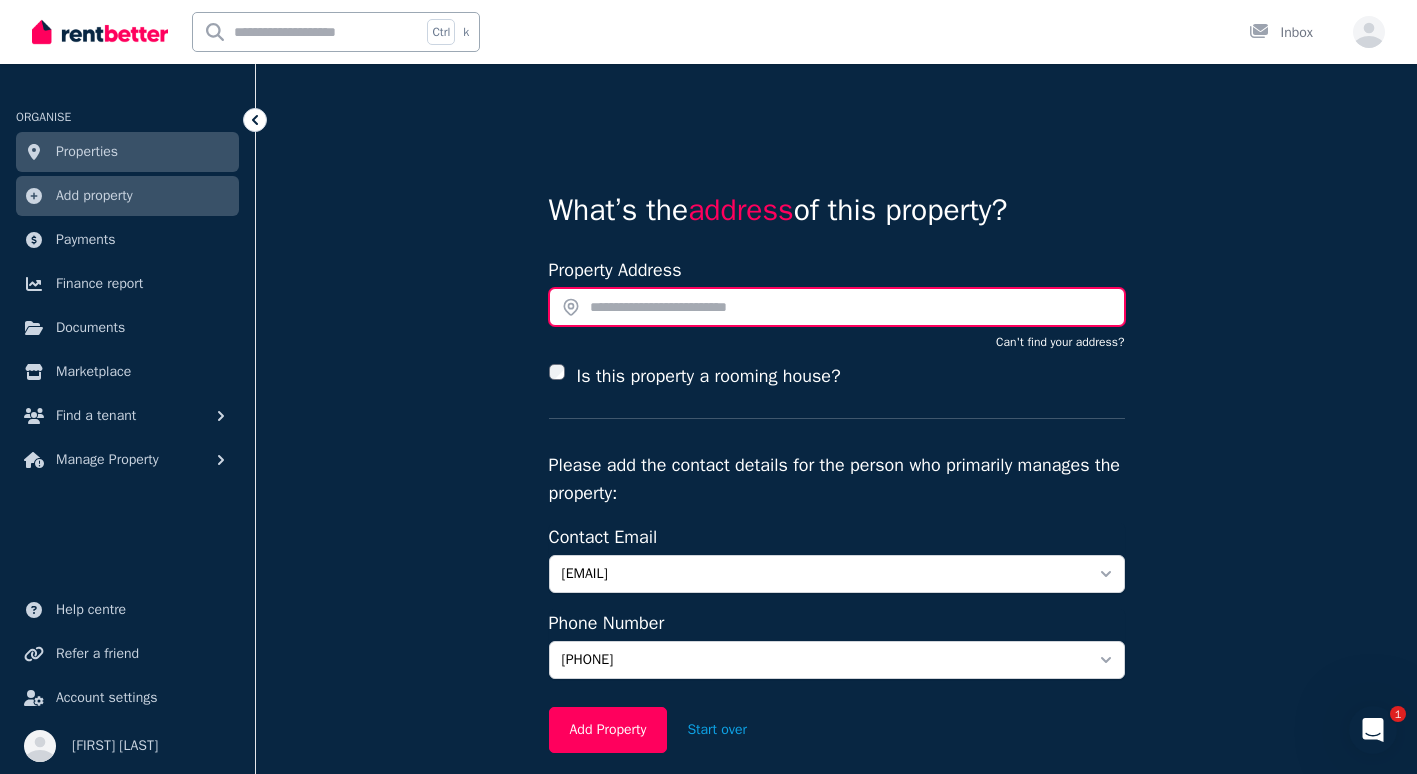 click at bounding box center (837, 307) 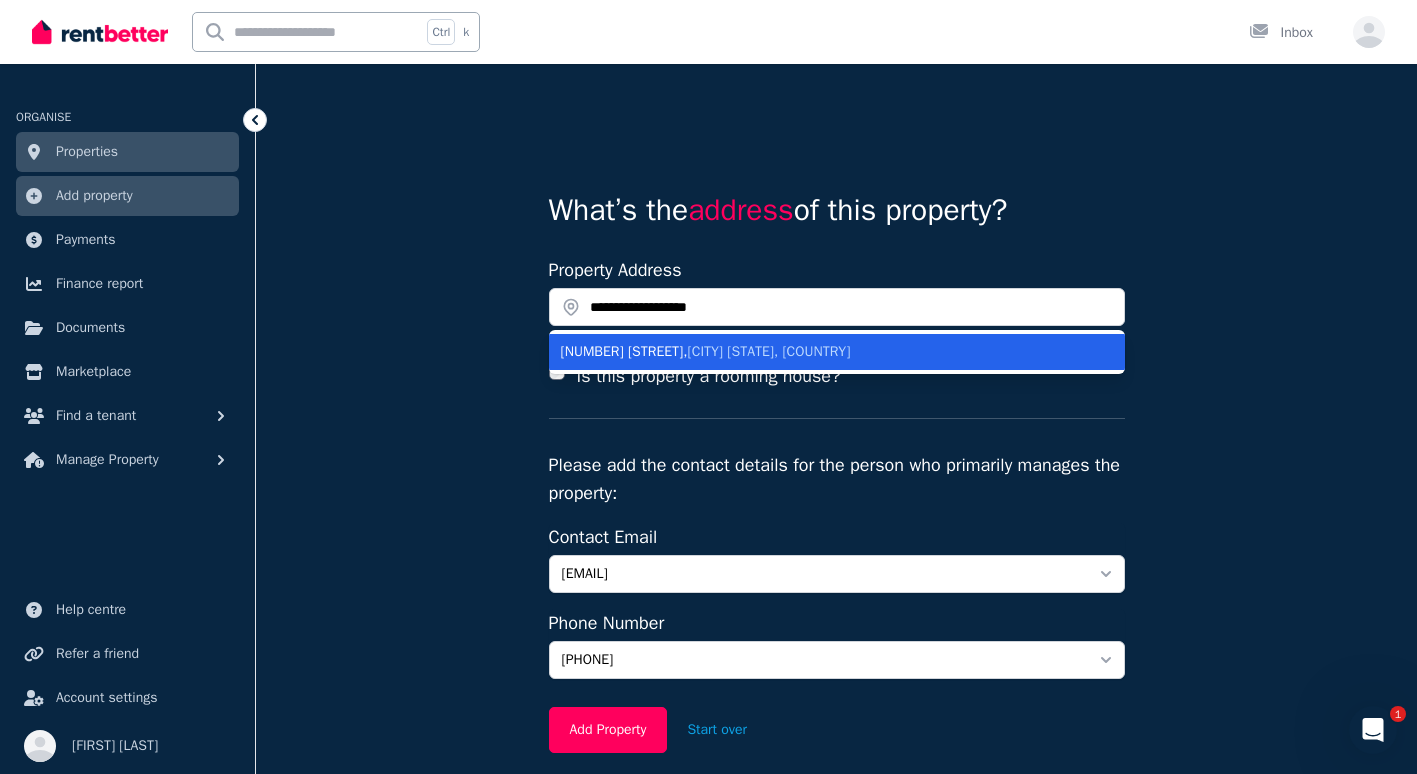 click on "[CITY] [STATE], [COUNTRY]" at bounding box center [769, 351] 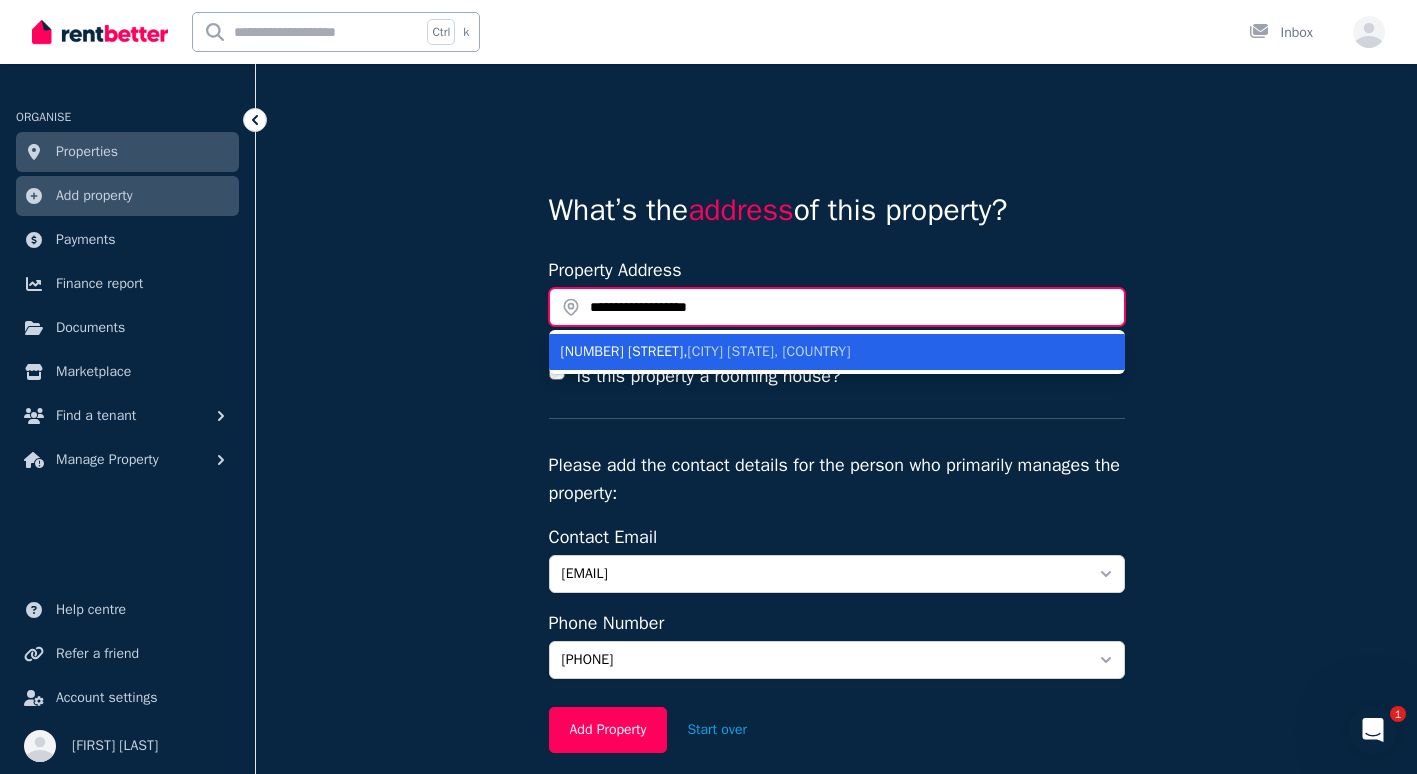 type on "**********" 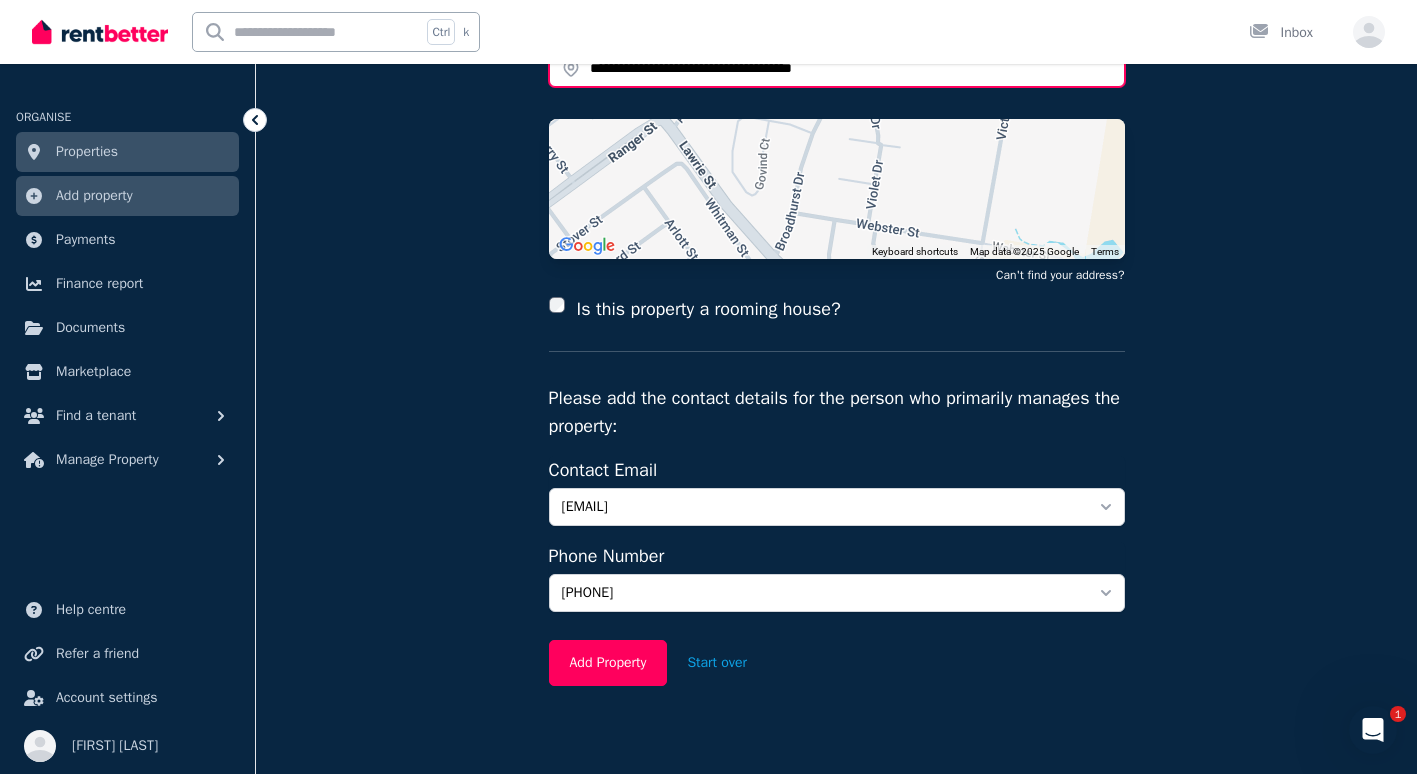 scroll, scrollTop: 263, scrollLeft: 0, axis: vertical 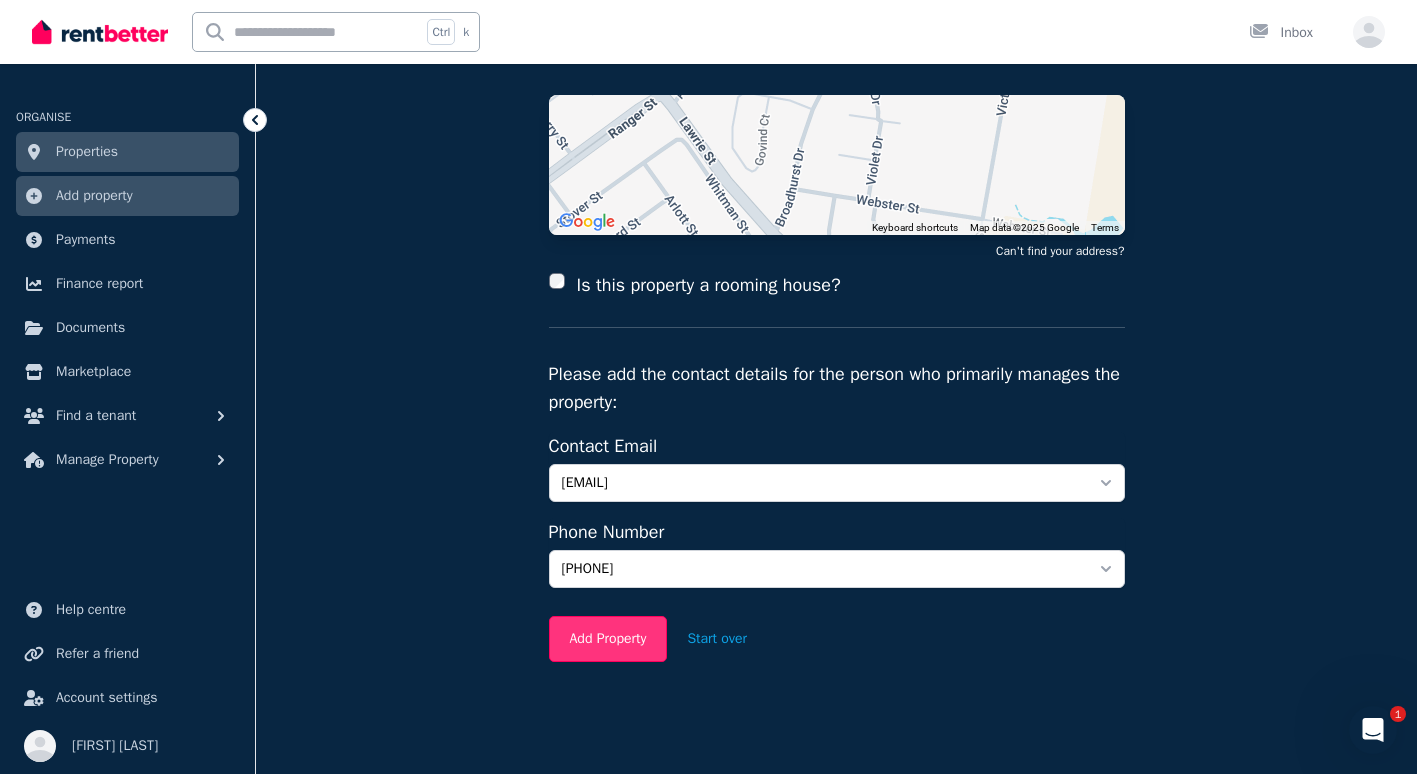click on "Add Property" at bounding box center (608, 639) 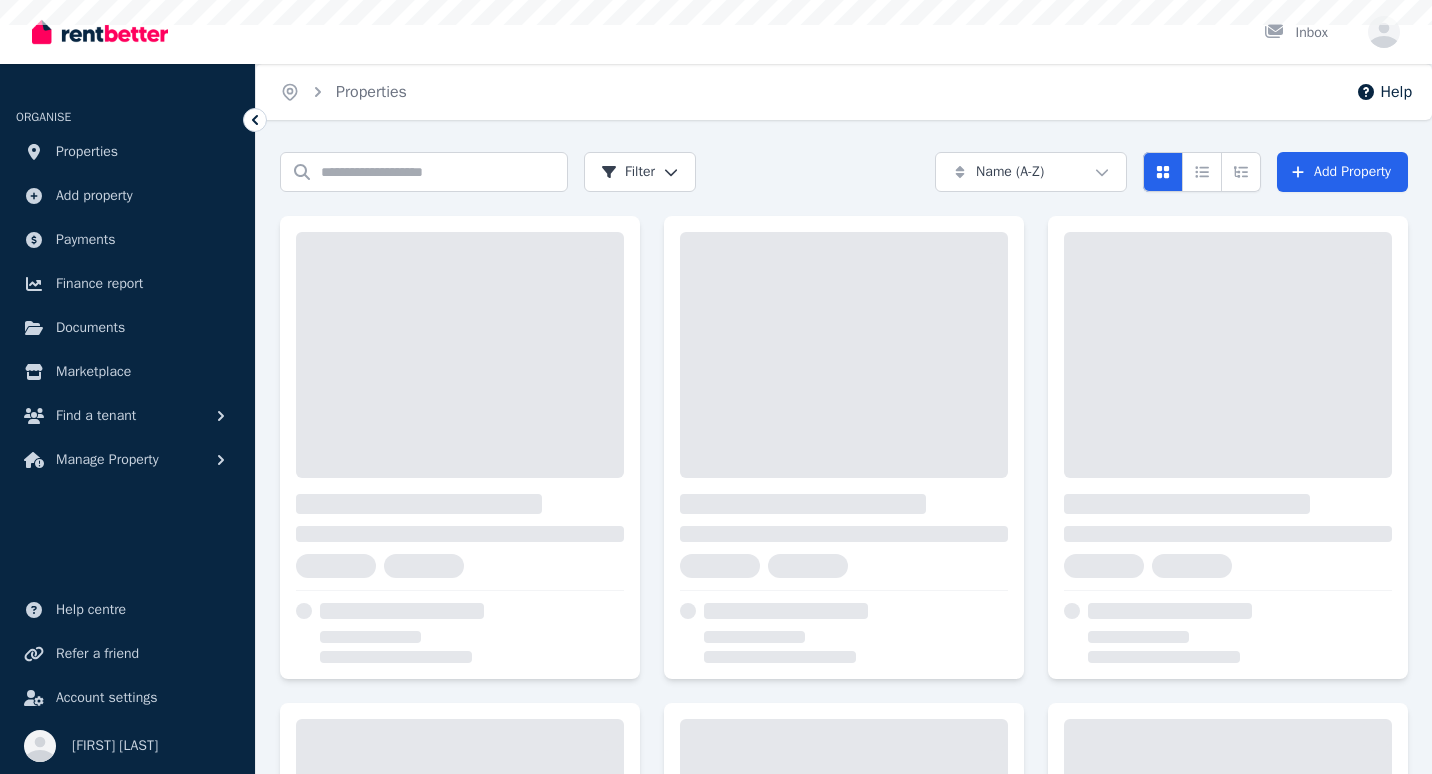 scroll, scrollTop: 0, scrollLeft: 0, axis: both 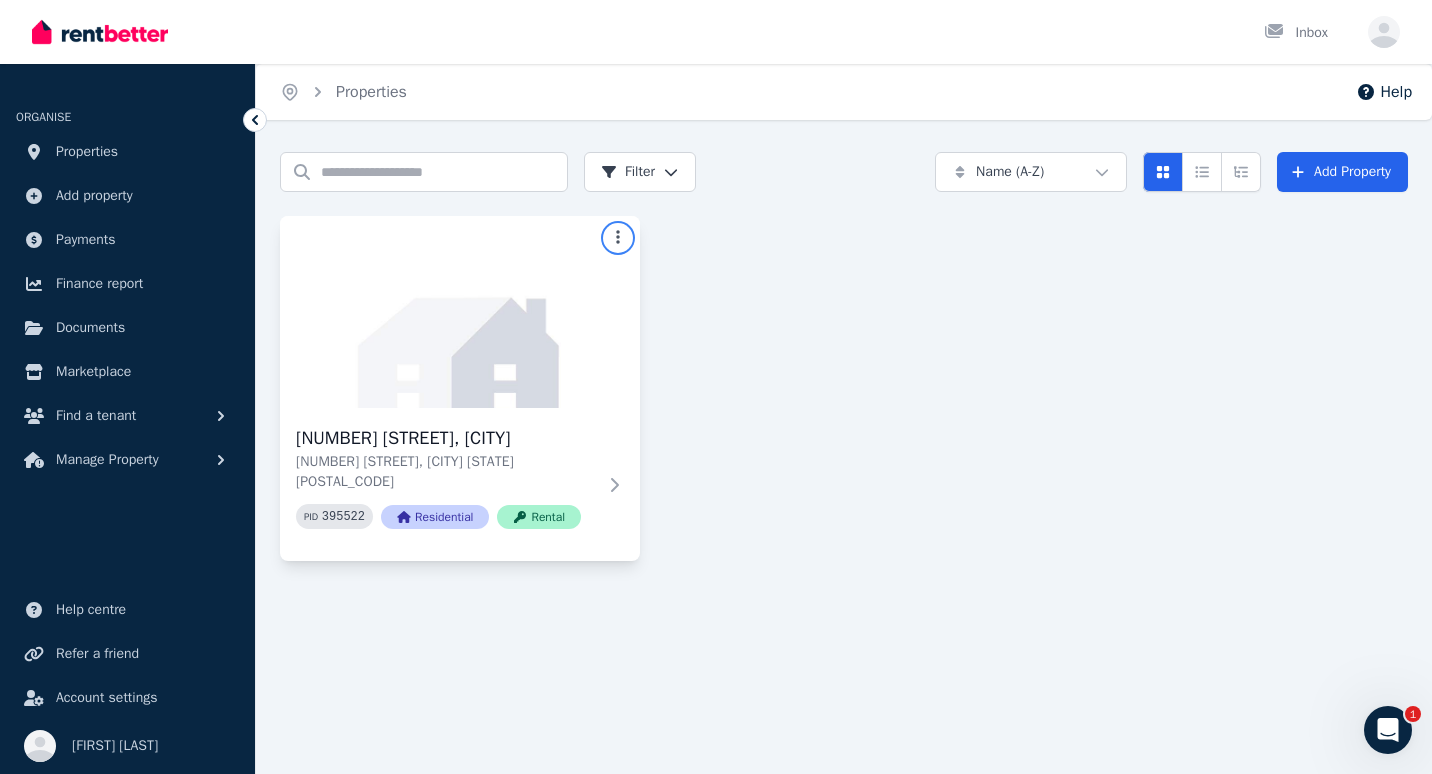 click on "Open main menu Inbox Open user menu ORGANISE Properties Add property Payments Finance report Documents Marketplace Find a tenant Manage Property Help centre Refer a friend Account settings Your profile darren Burnell Home Properties Help Search properties Filter Name (A-Z) Add Property 7 Pamela Ct, Gracemere 7 Pamela Ct, Gracemere QLD 4702 PID   395522 Residential Rental
1" at bounding box center [716, 387] 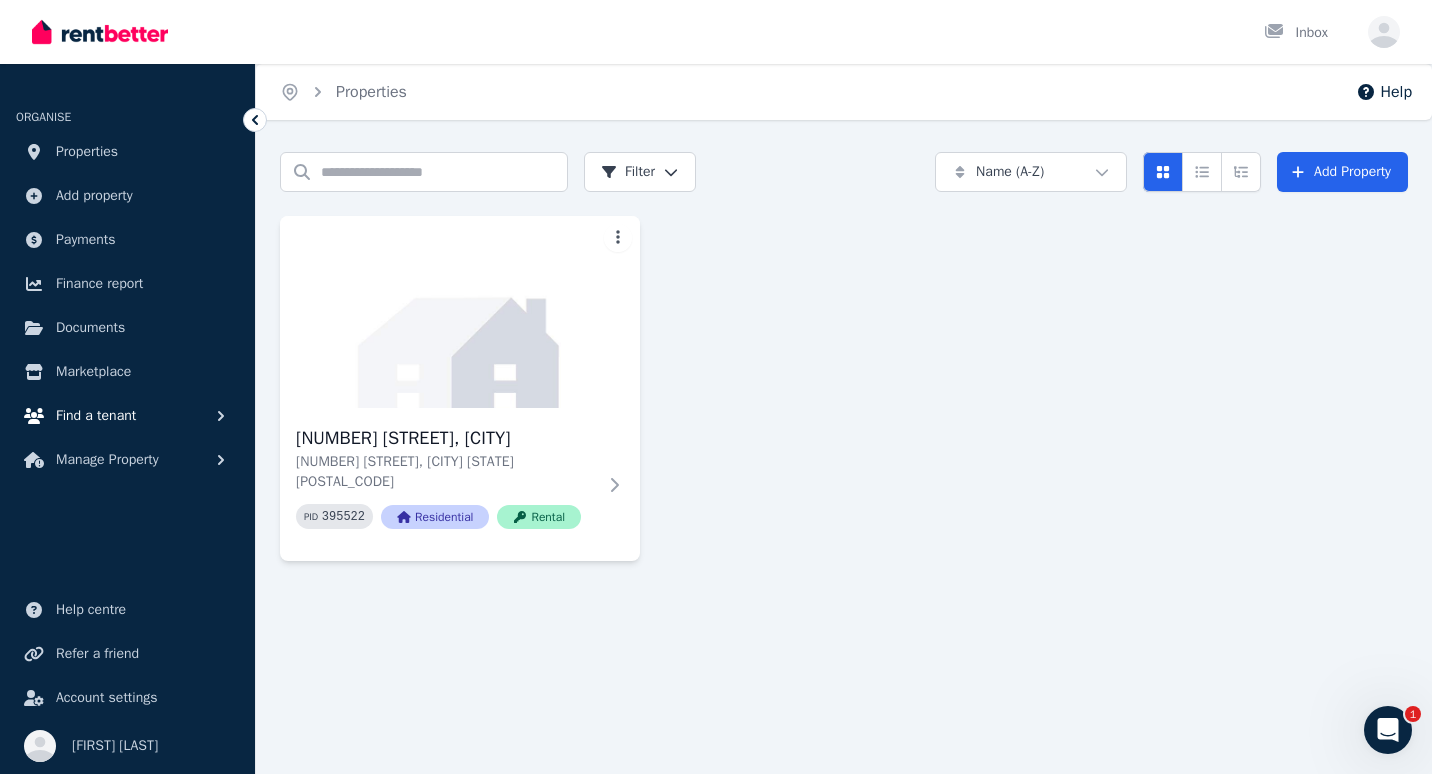 click 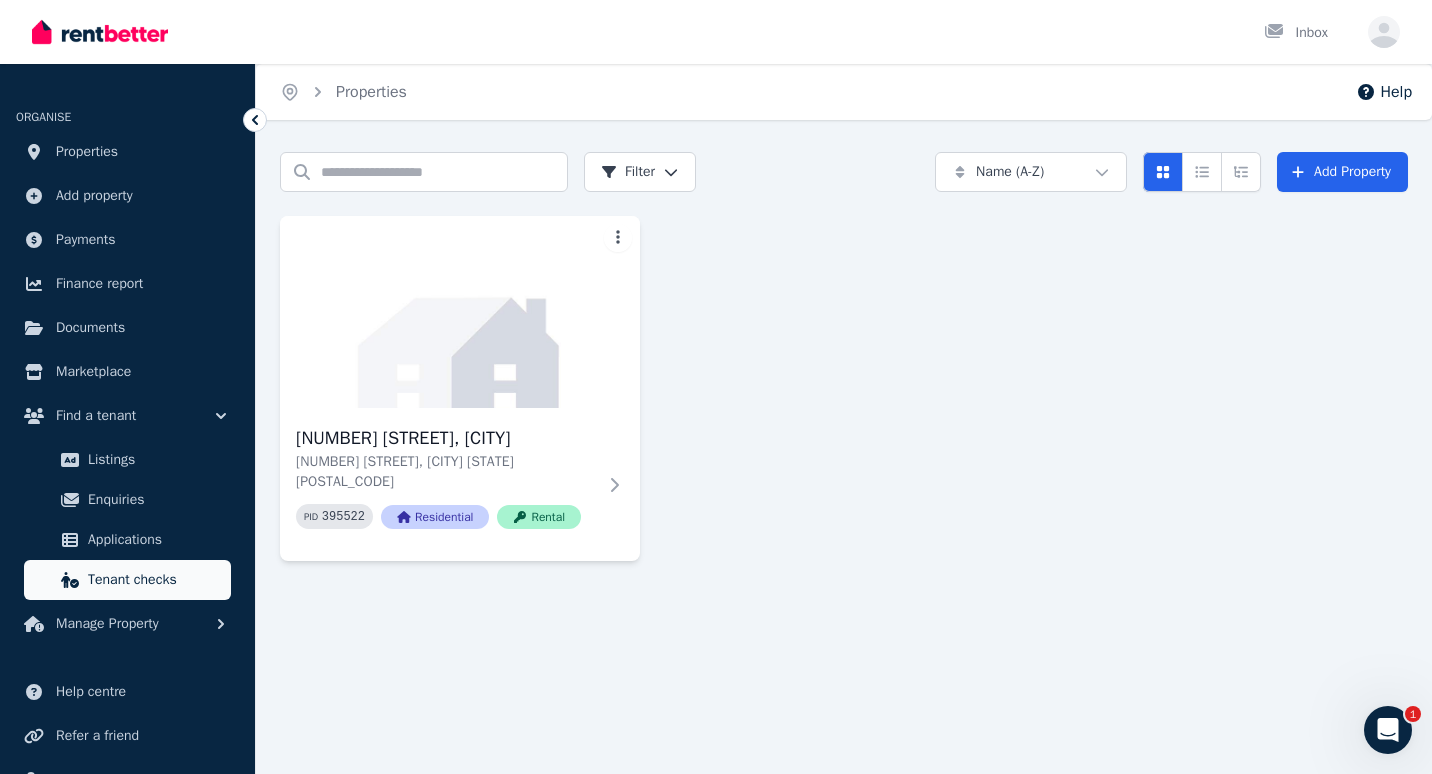 click on "Tenant checks" at bounding box center [155, 580] 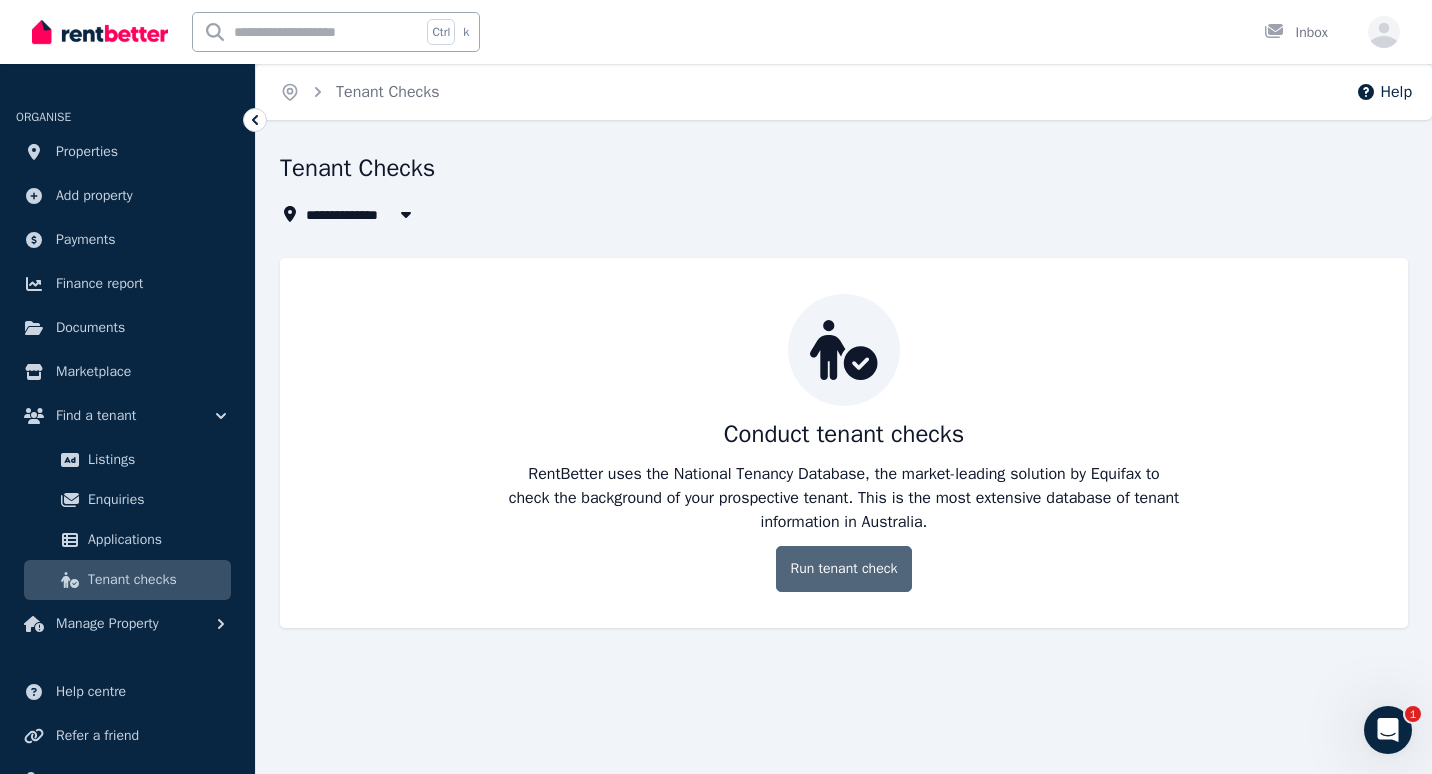 click on "Run tenant check" at bounding box center [844, 569] 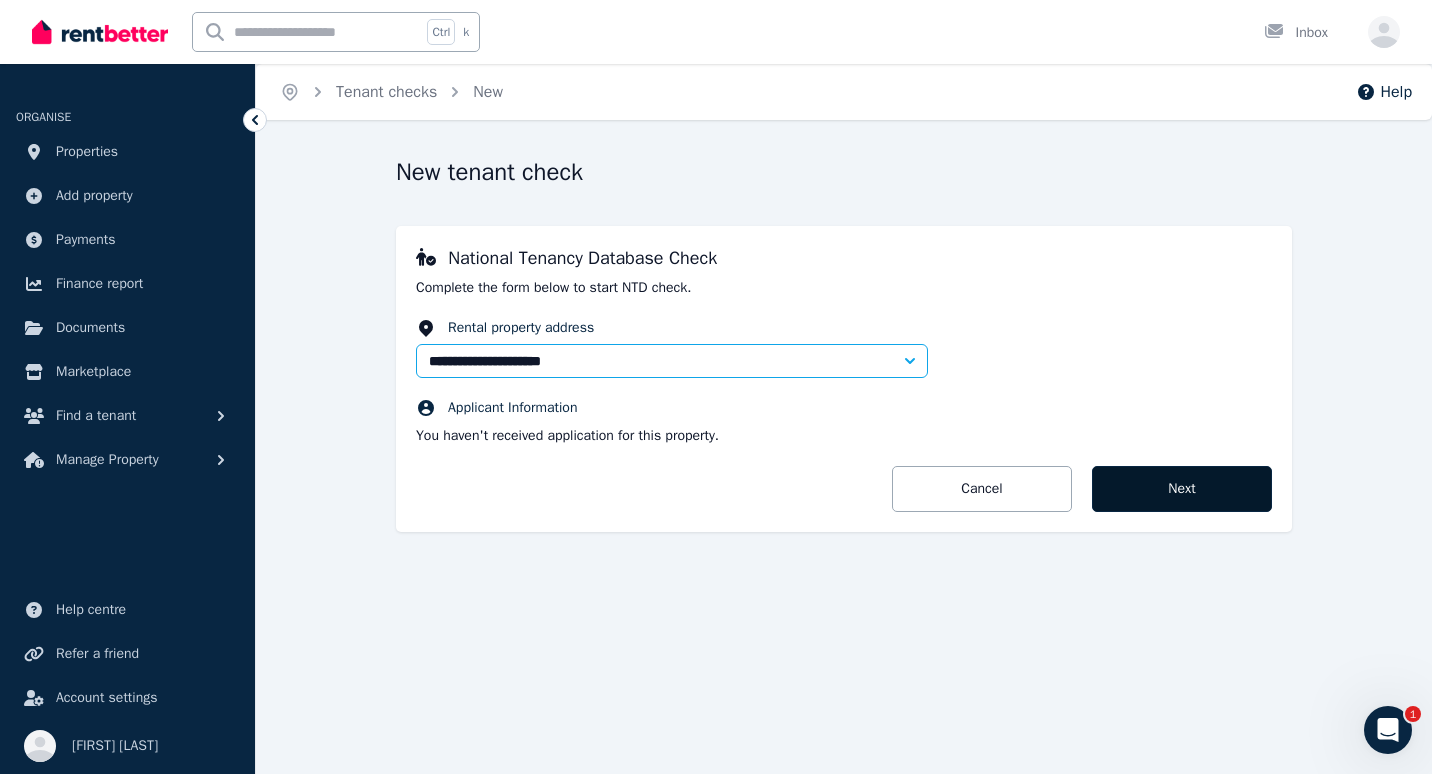 click on "Next" at bounding box center [1182, 489] 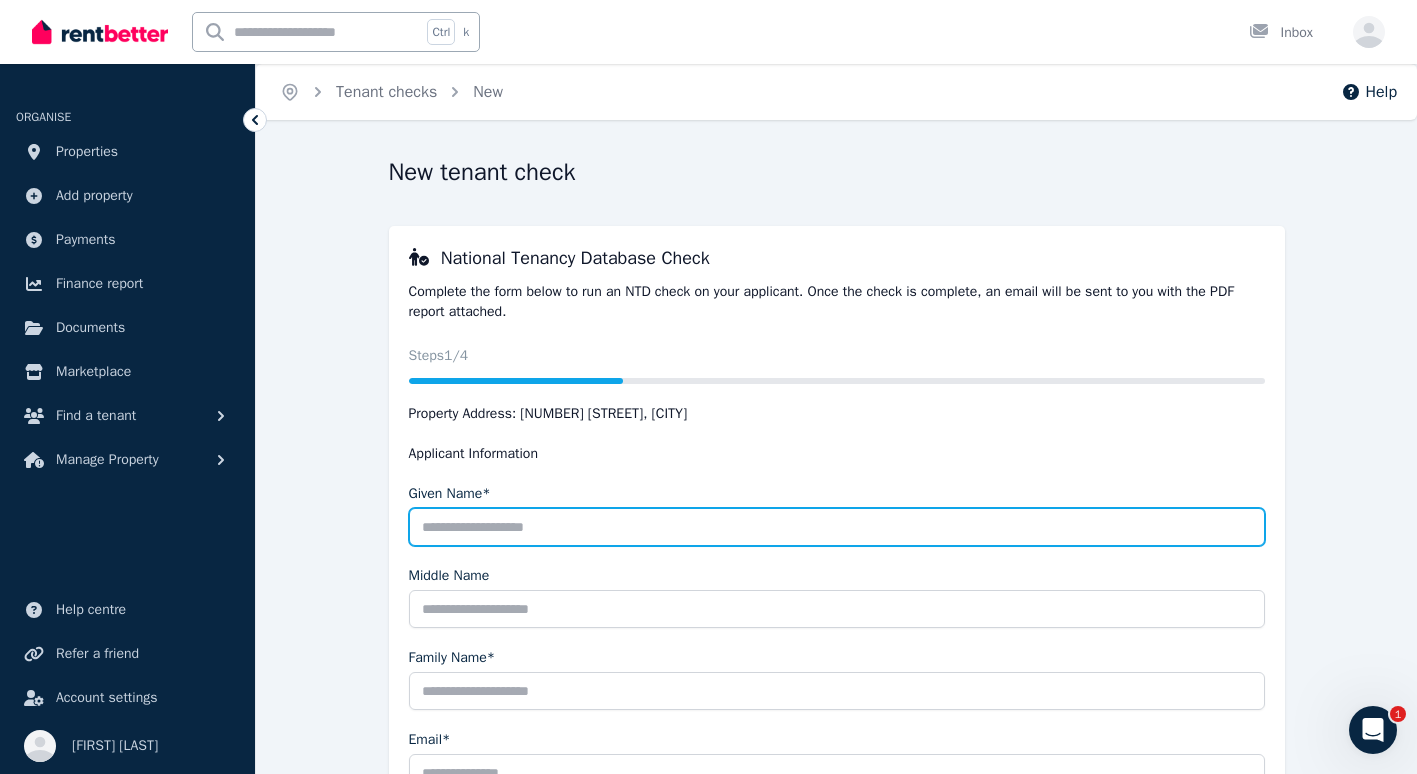 click on "Given Name*" at bounding box center (837, 527) 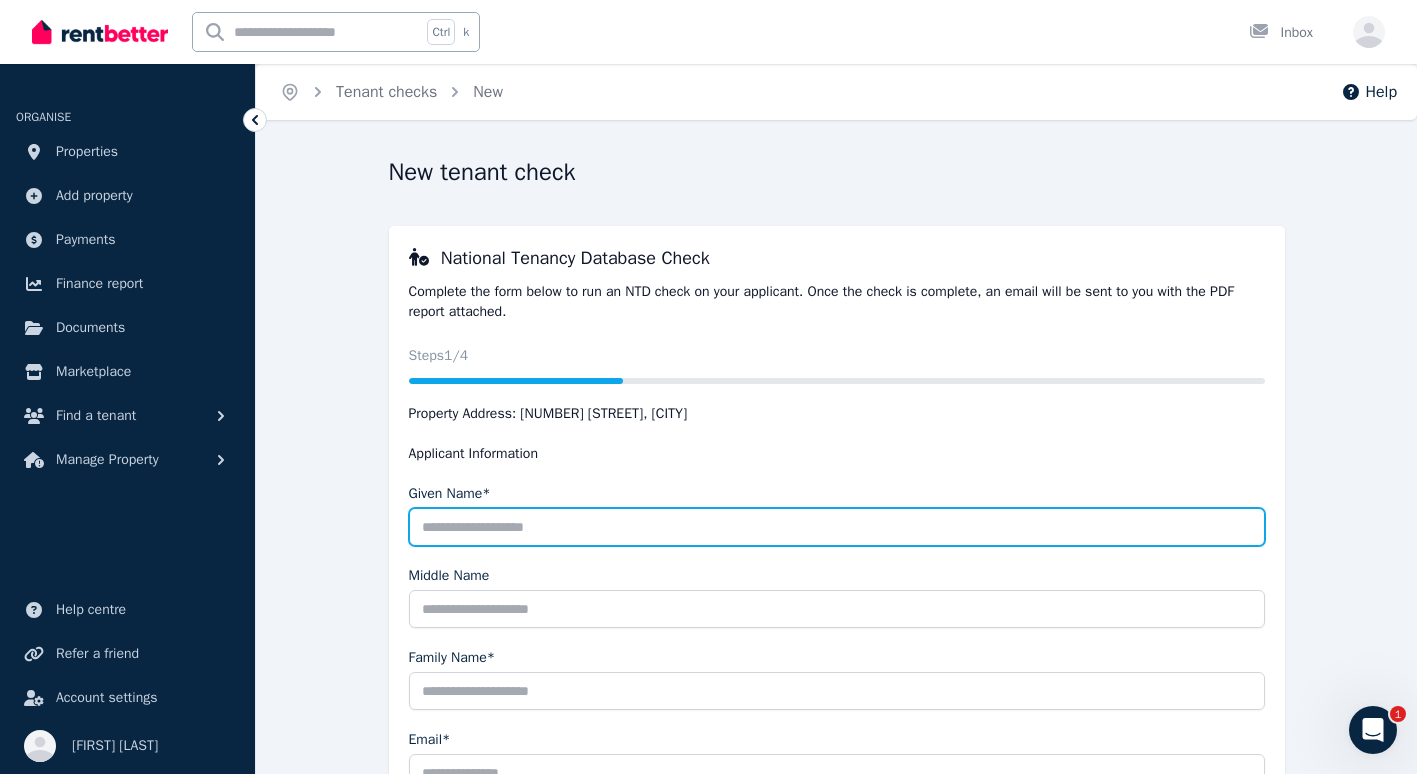 type on "******" 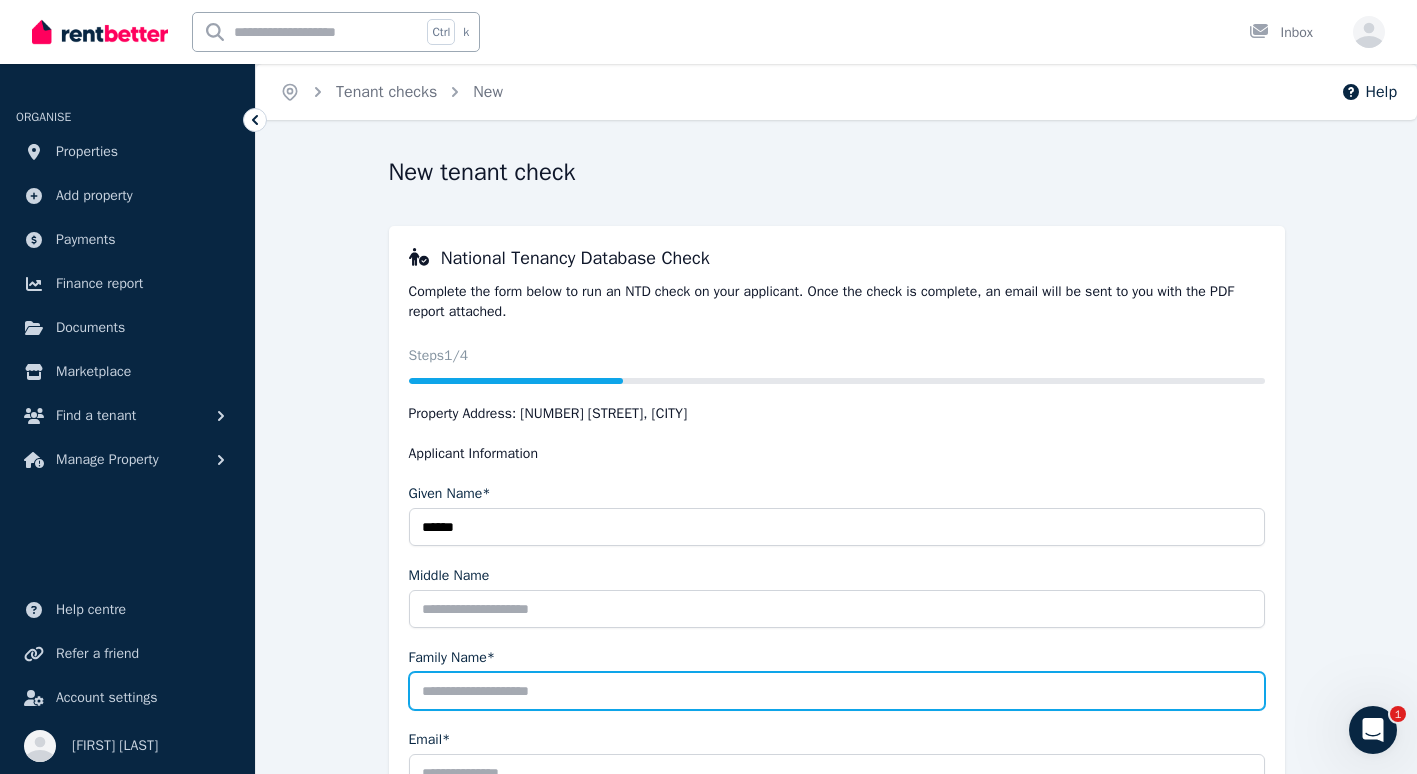 type on "*******" 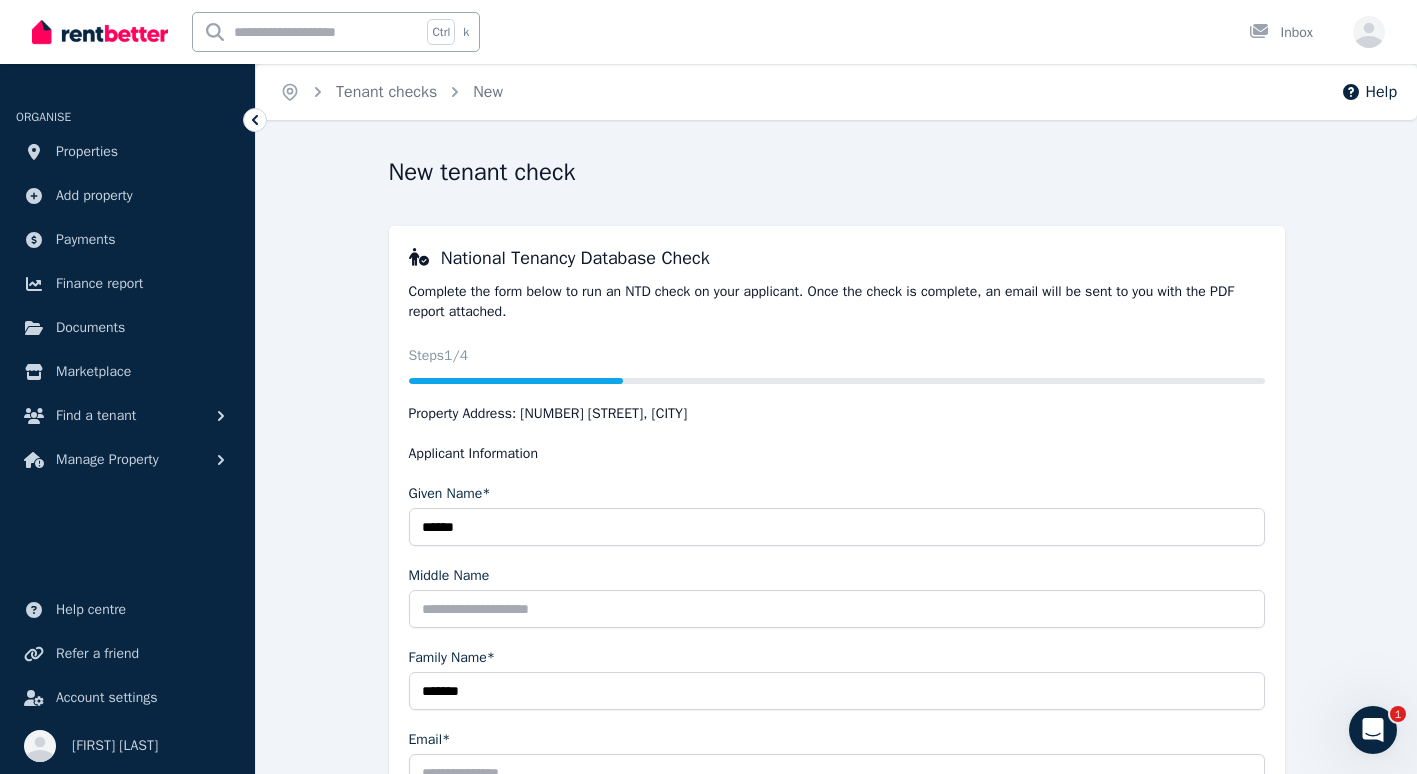 type on "**********" 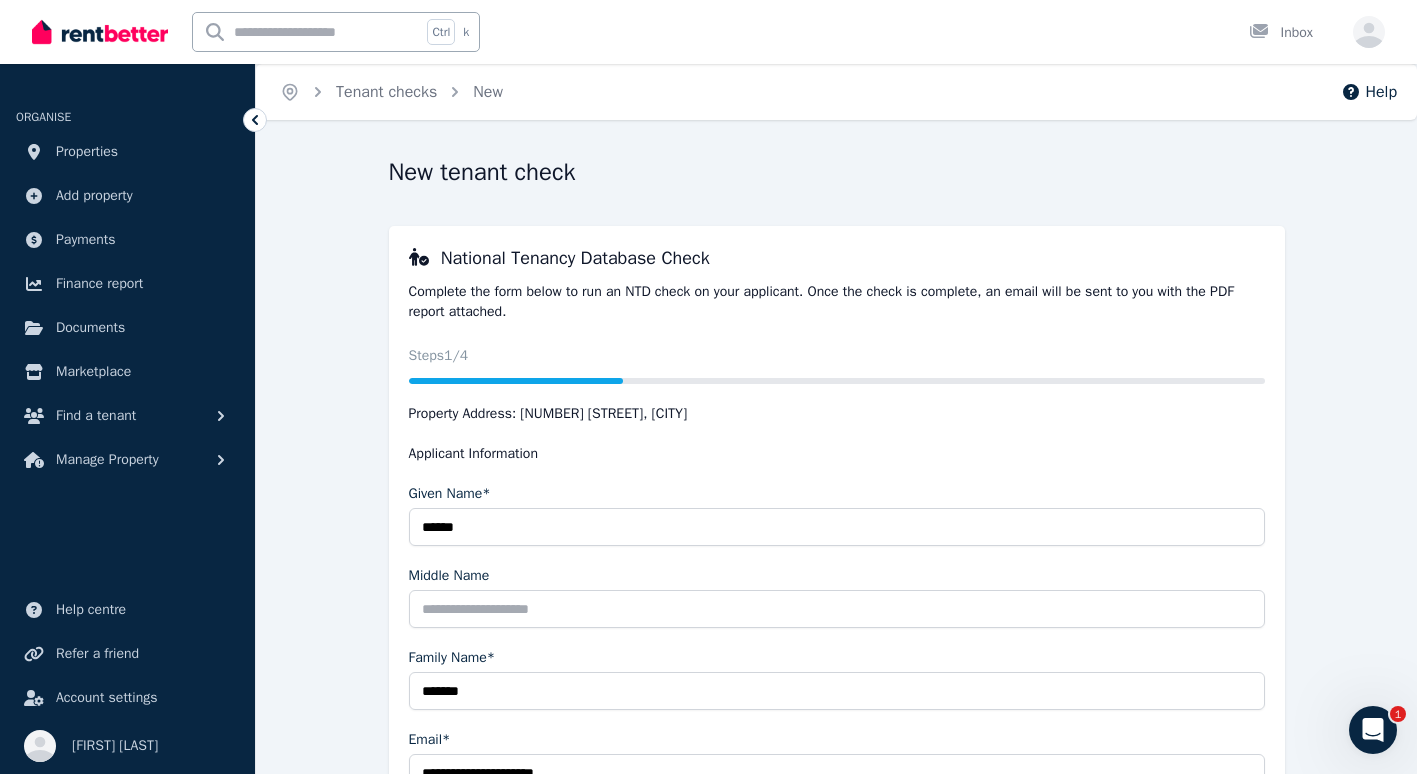 type on "**********" 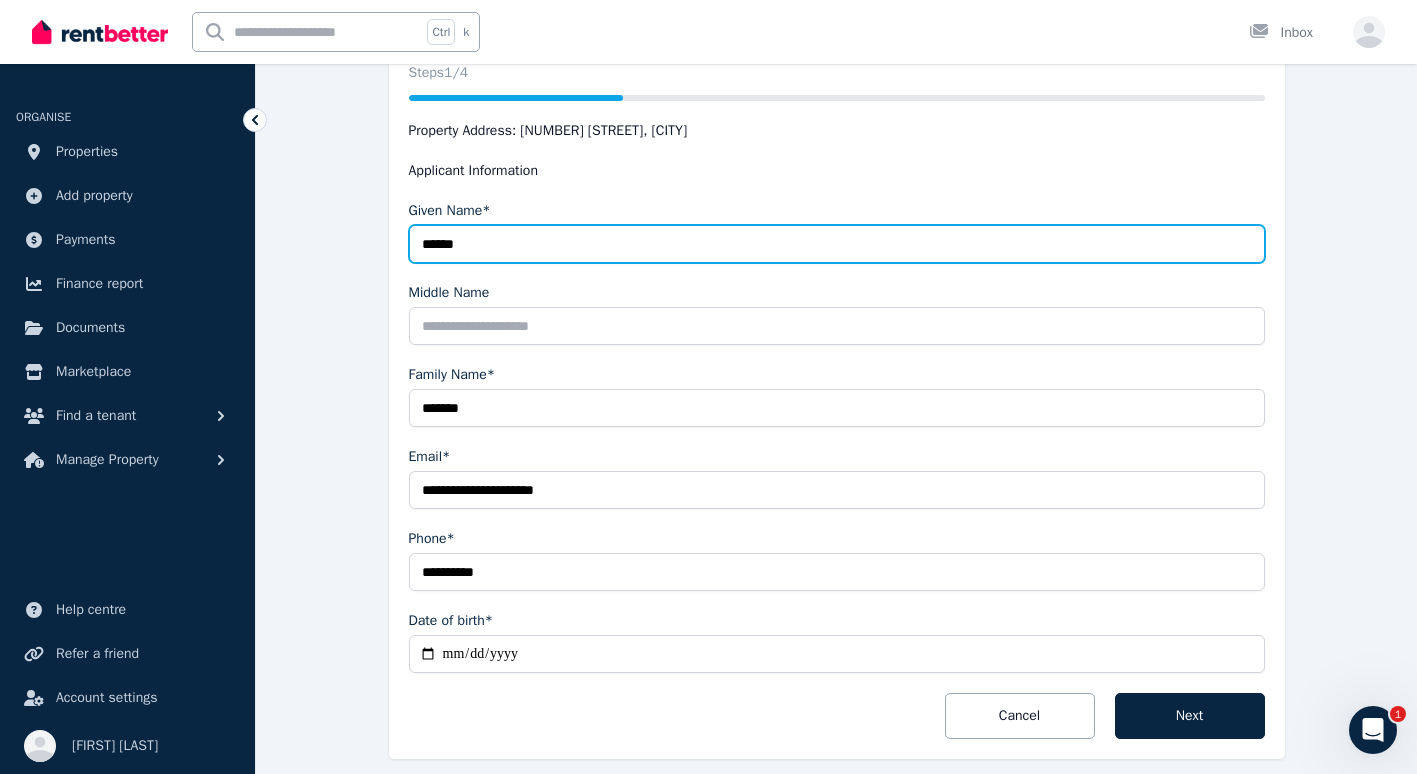 scroll, scrollTop: 296, scrollLeft: 0, axis: vertical 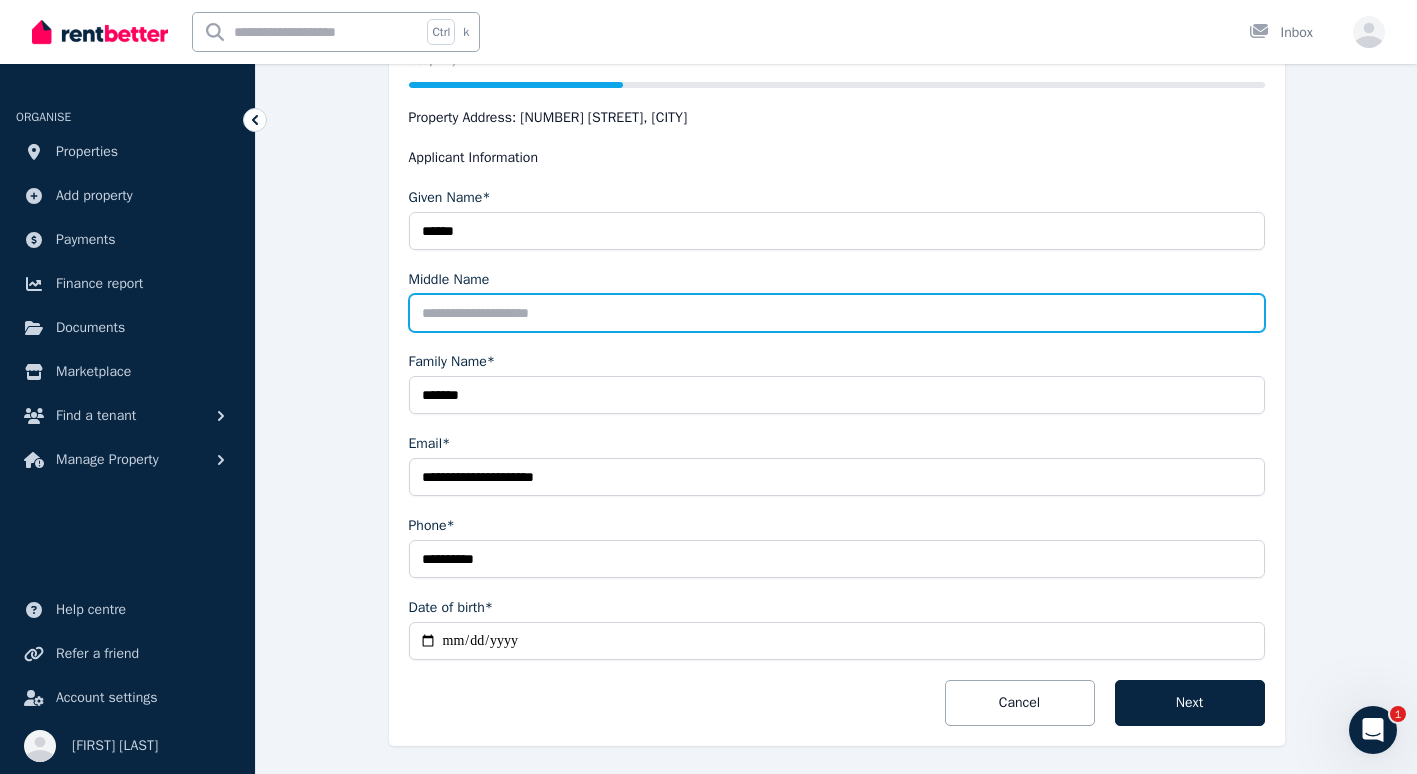 click on "Middle Name" at bounding box center [837, 313] 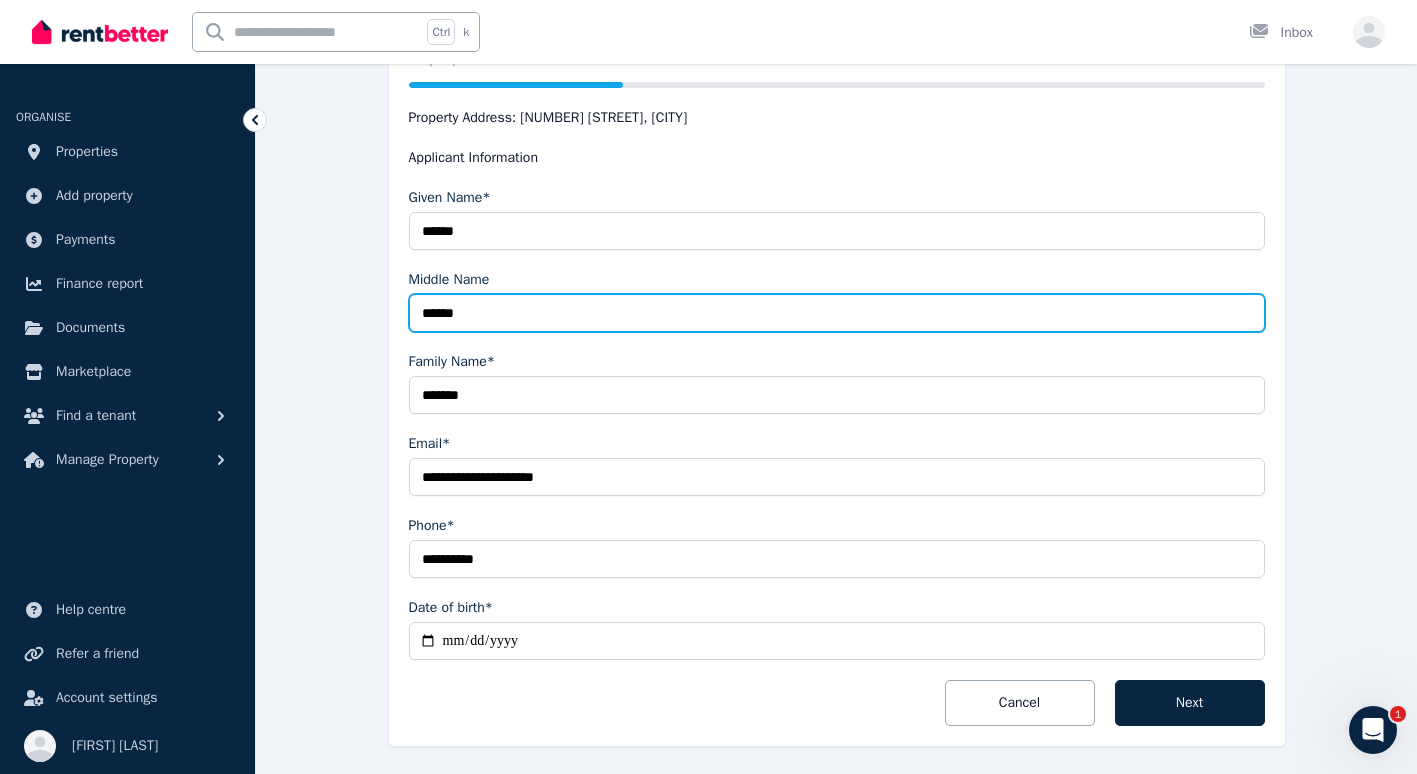 type on "******" 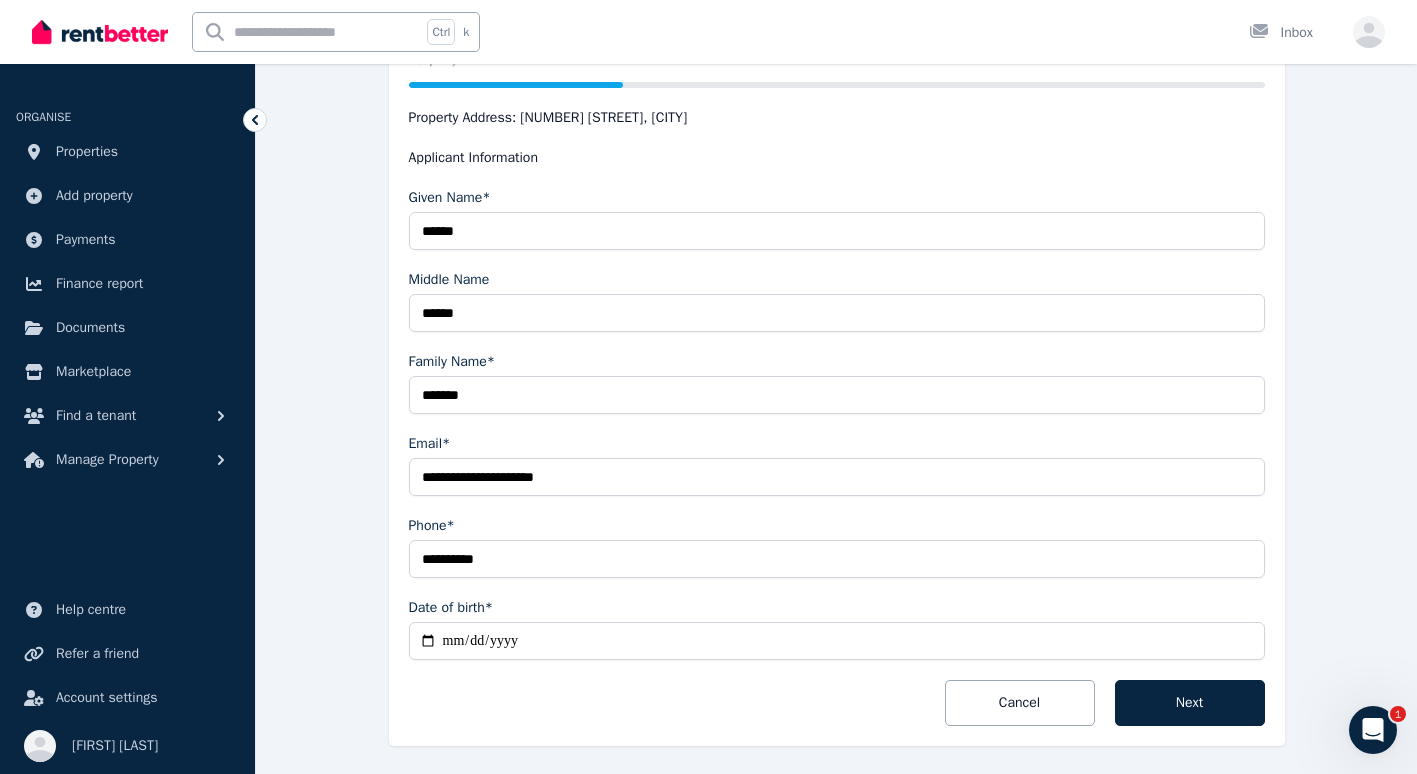 click on "Date of birth*" at bounding box center [837, 641] 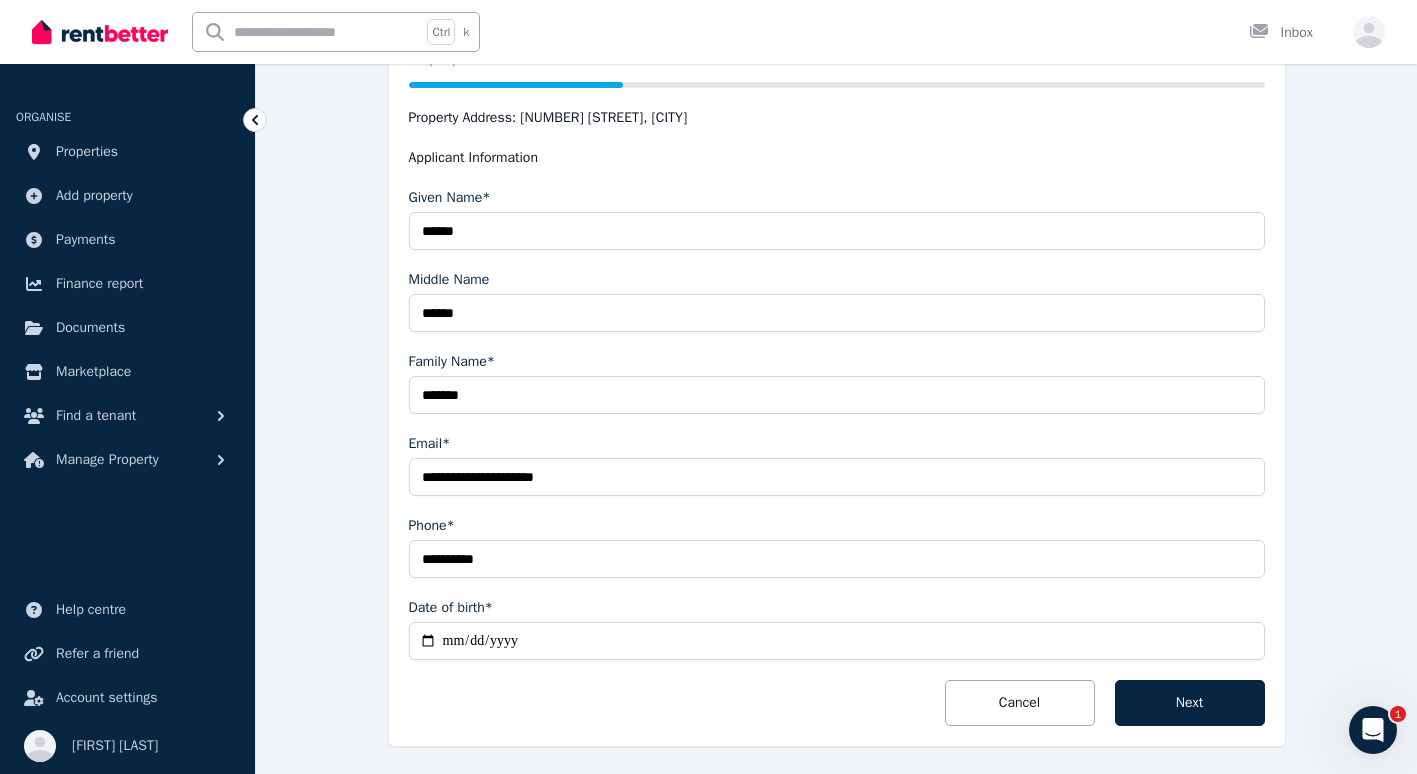 type on "**********" 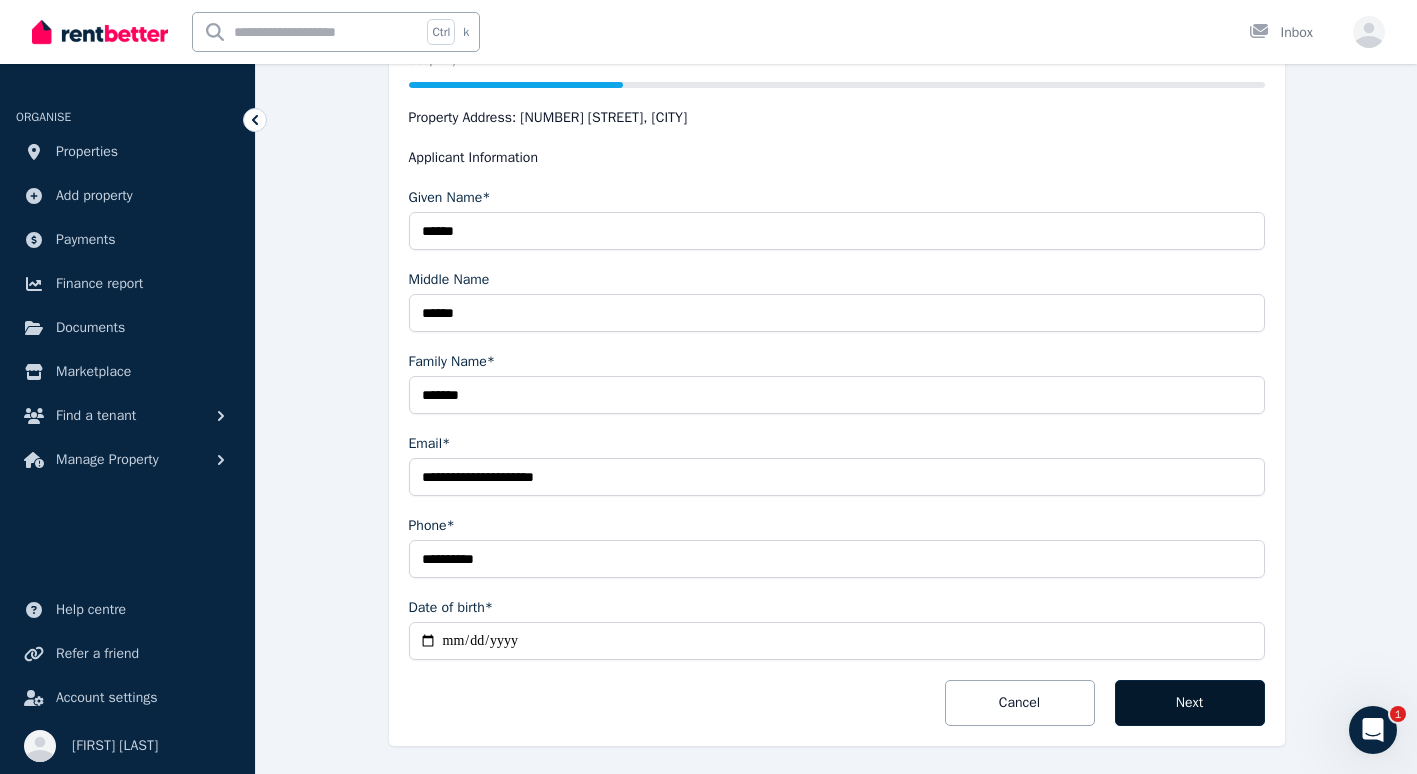 click on "Next" at bounding box center [1190, 703] 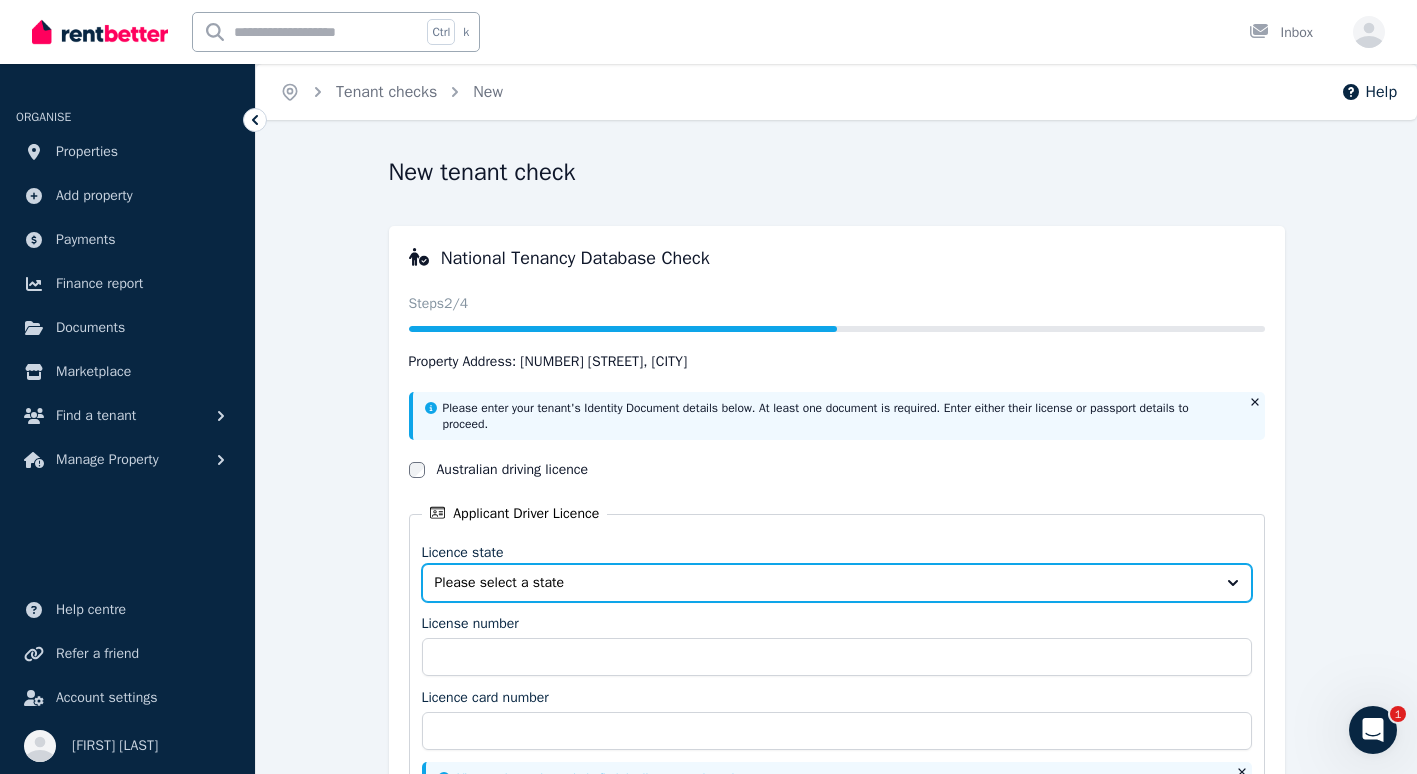 click on "Please select a state" at bounding box center [837, 583] 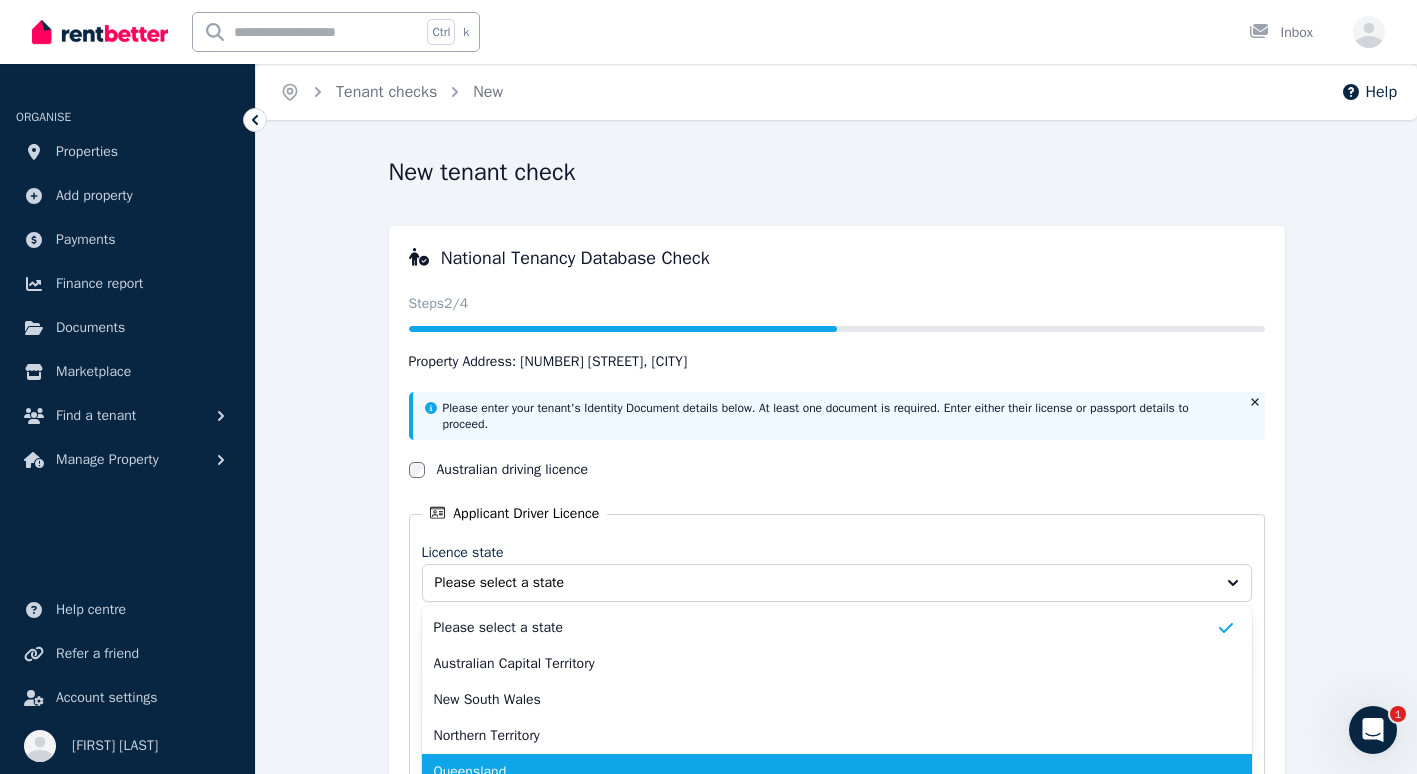 scroll, scrollTop: 16, scrollLeft: 0, axis: vertical 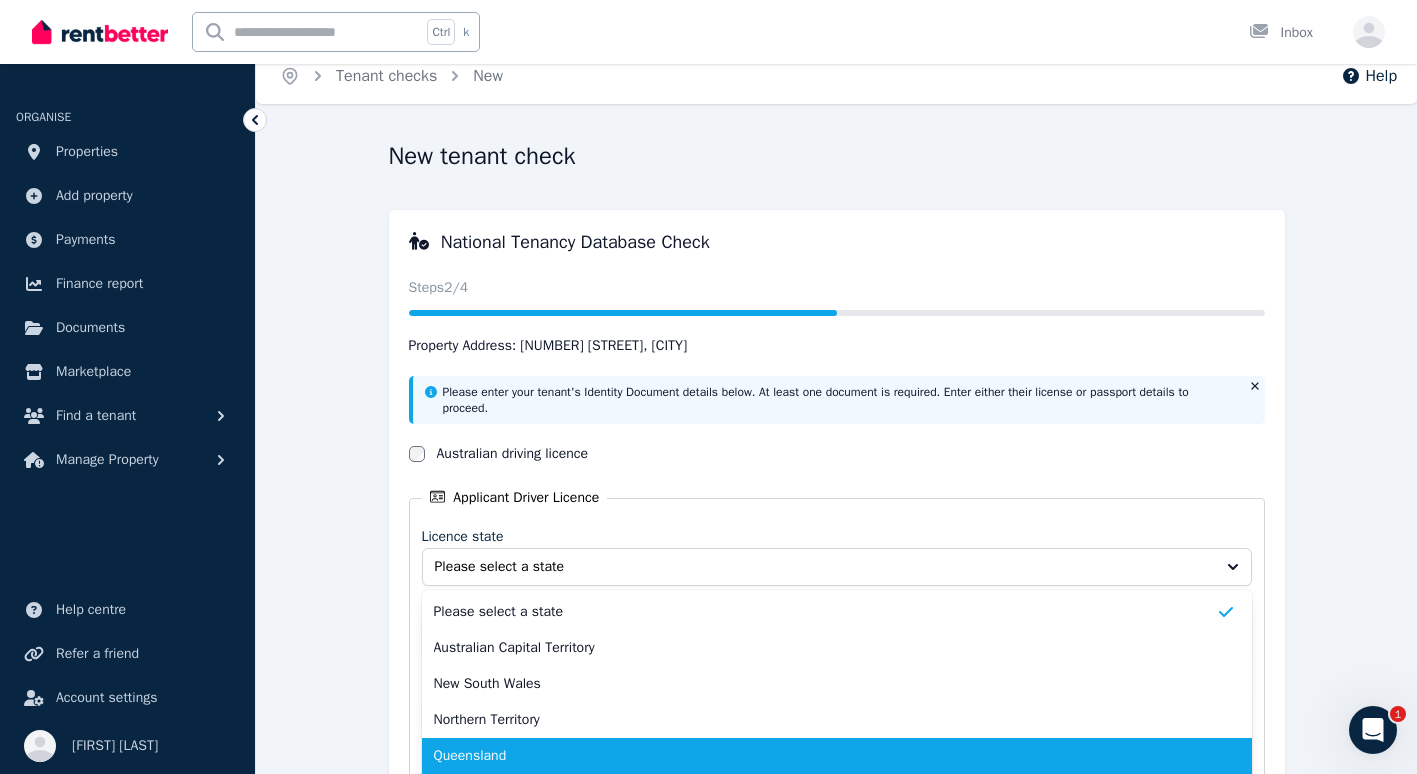 click on "Queensland" at bounding box center [825, 756] 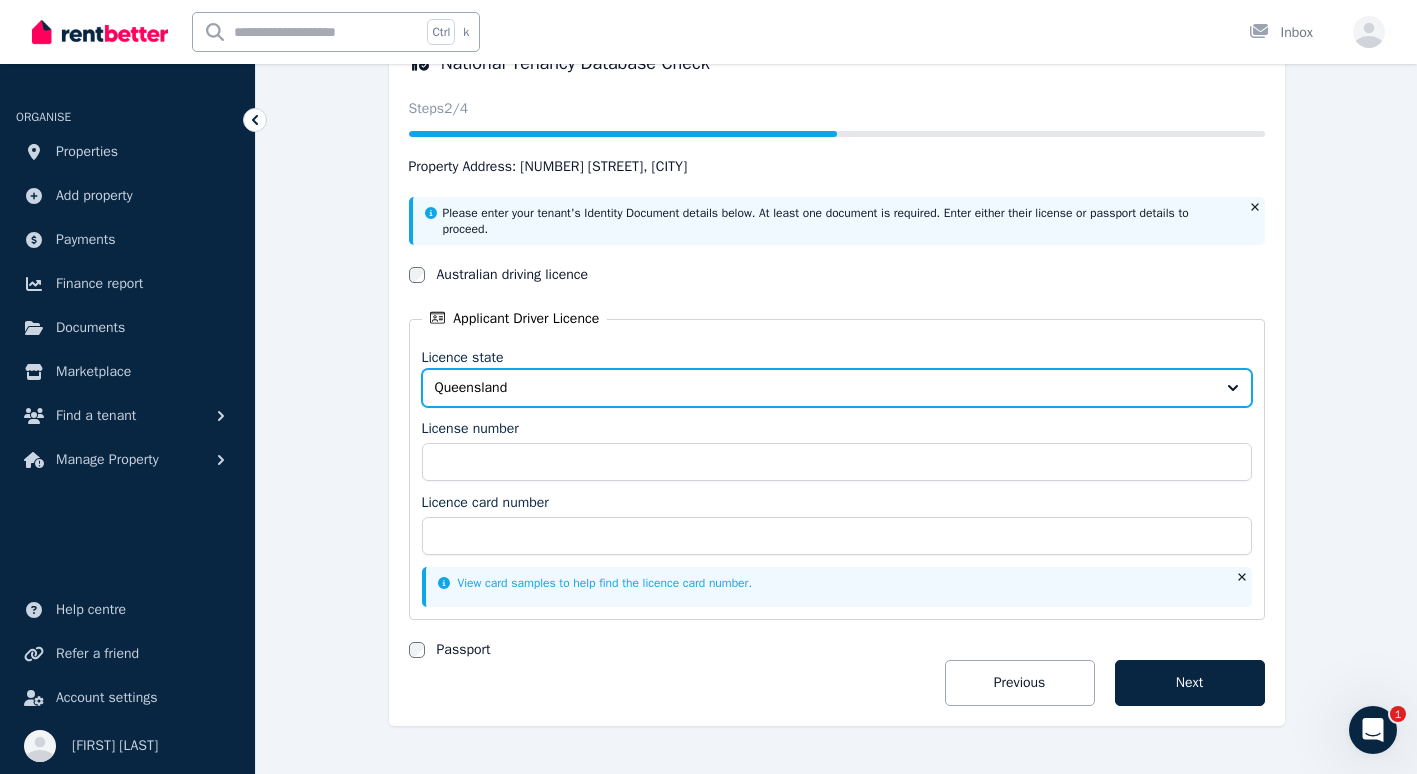 scroll, scrollTop: 239, scrollLeft: 0, axis: vertical 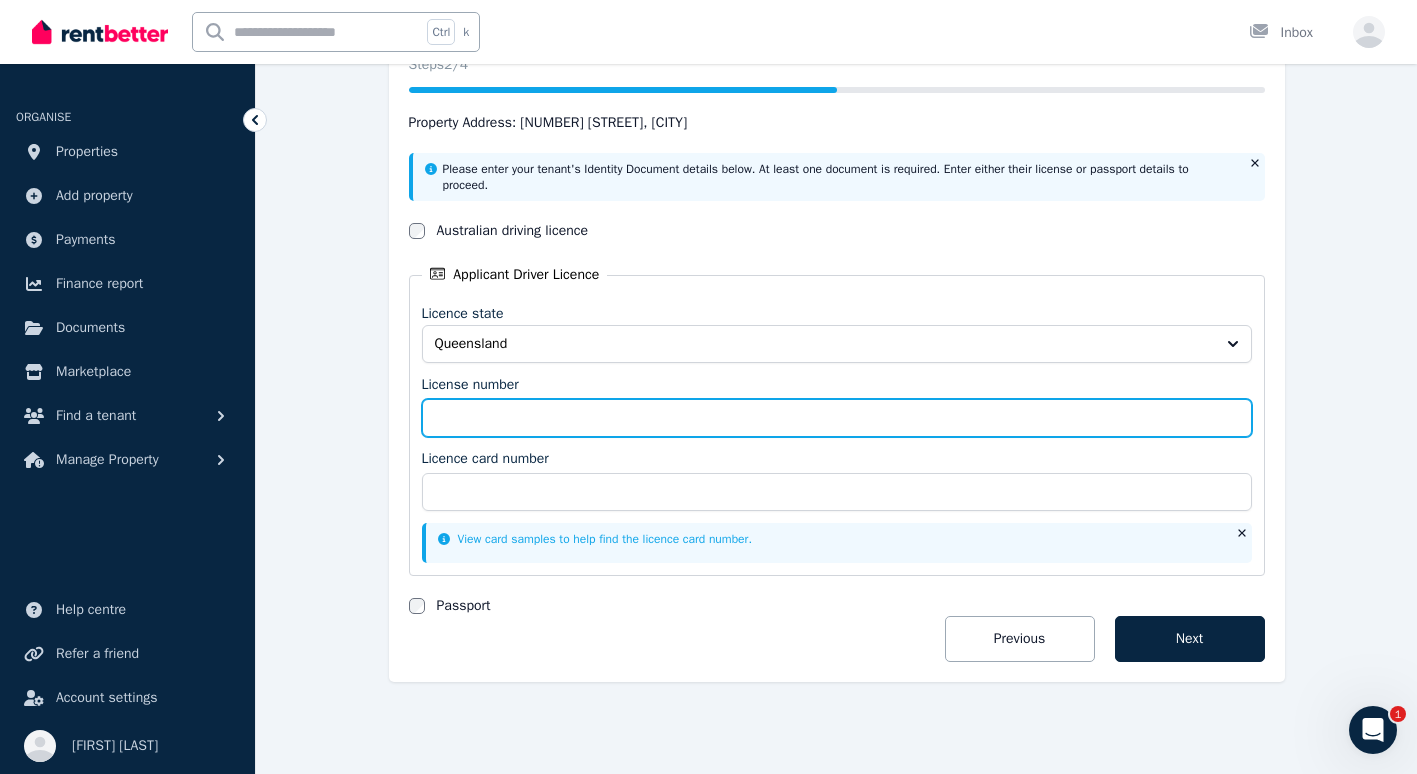 click on "License number" at bounding box center (837, 418) 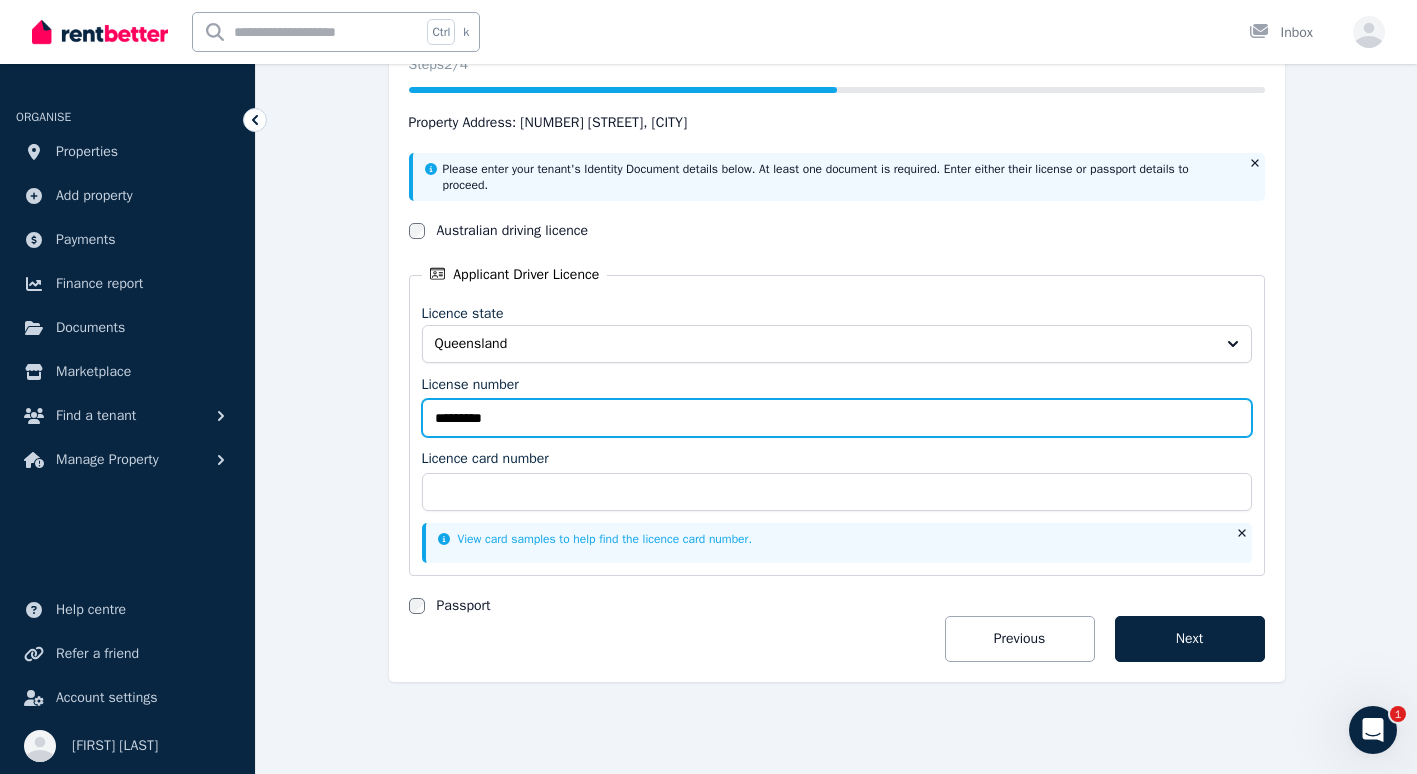 type on "*********" 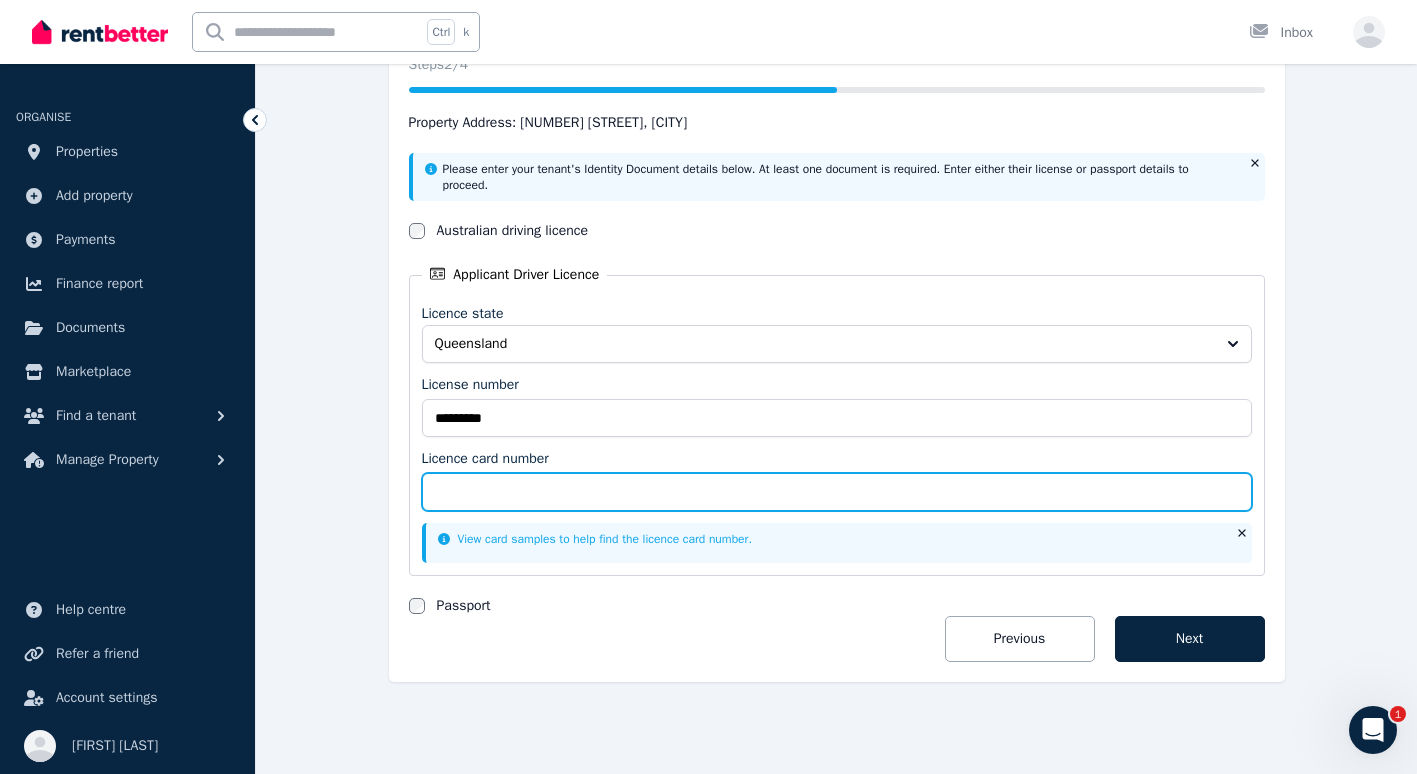 click on "Licence card number" at bounding box center [837, 492] 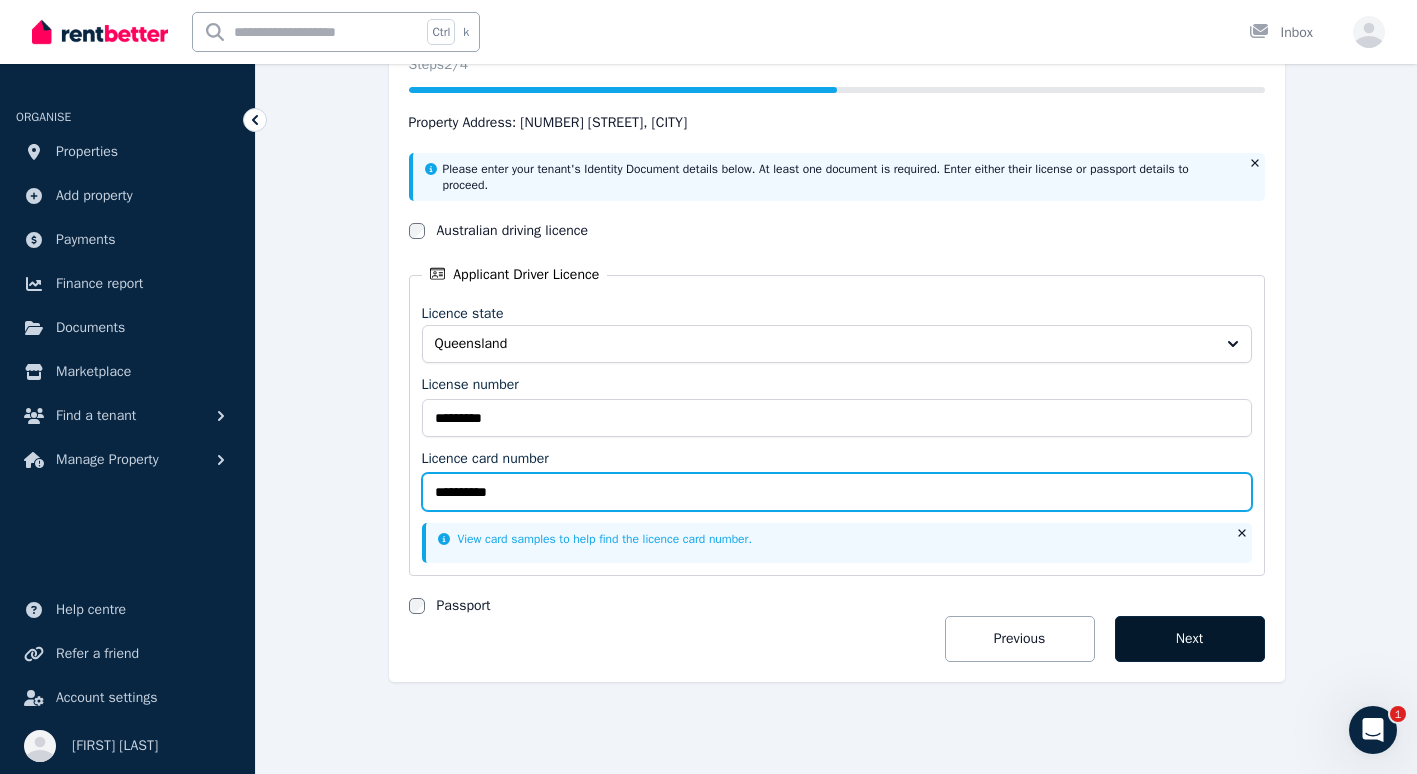 type on "**********" 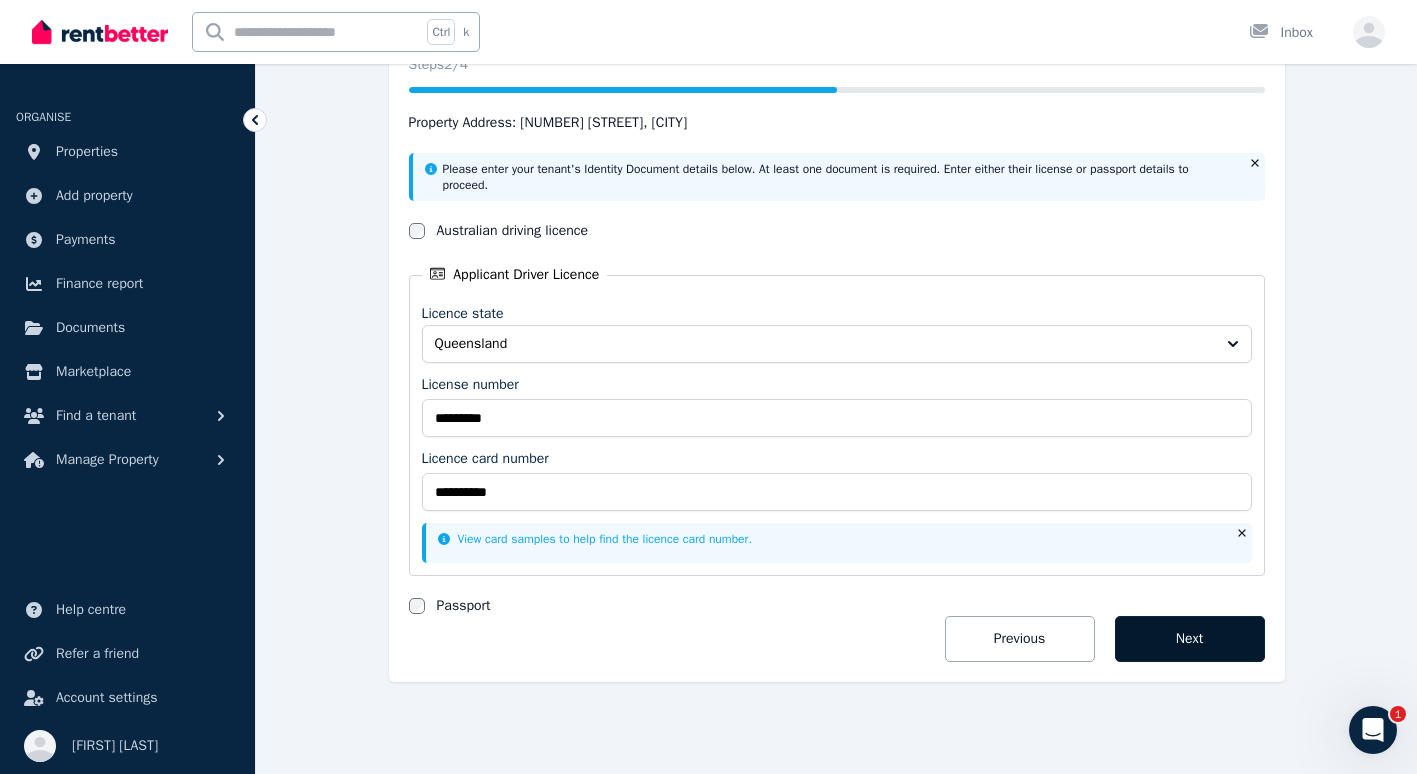 click on "Next" at bounding box center (1190, 639) 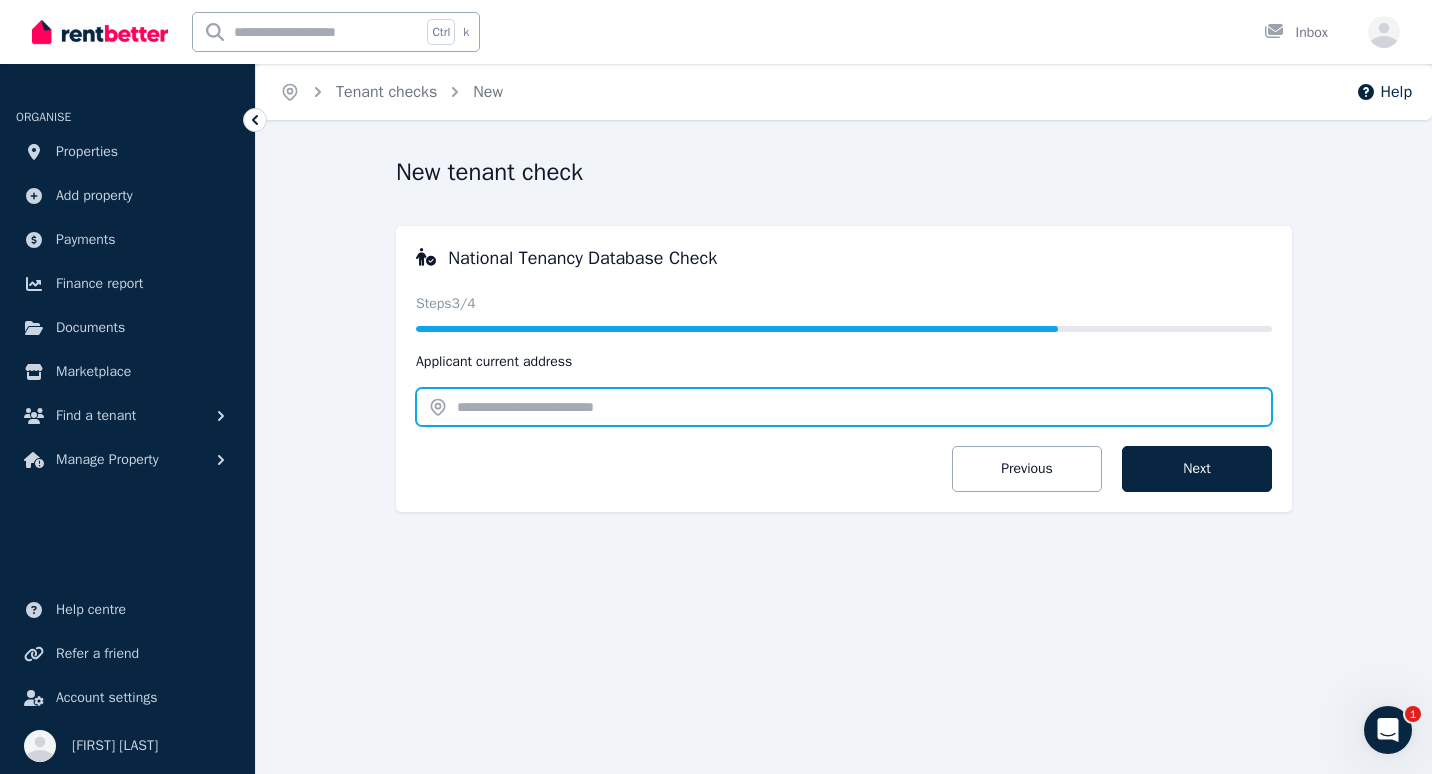 click at bounding box center [844, 407] 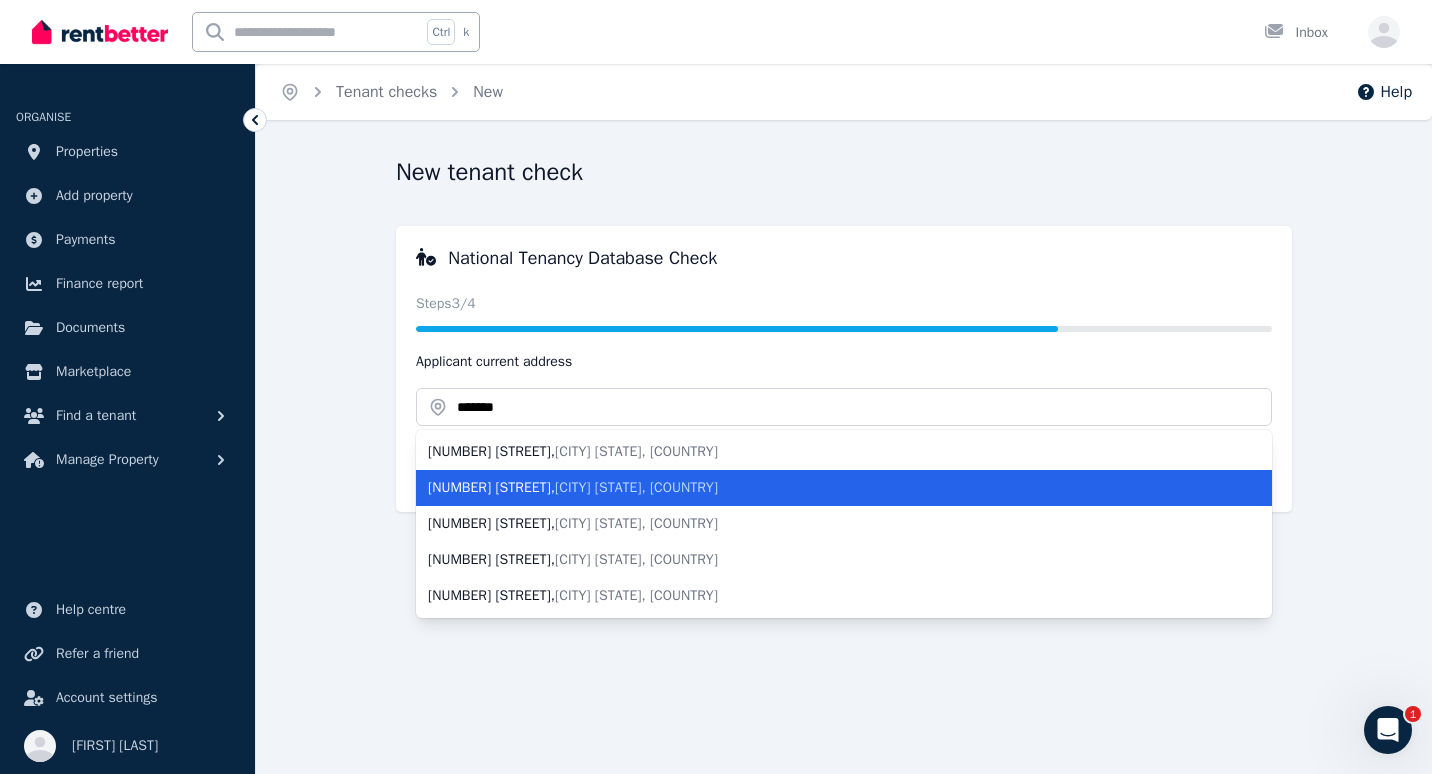 click on "[CITY] [STATE], [COUNTRY]" at bounding box center [636, 487] 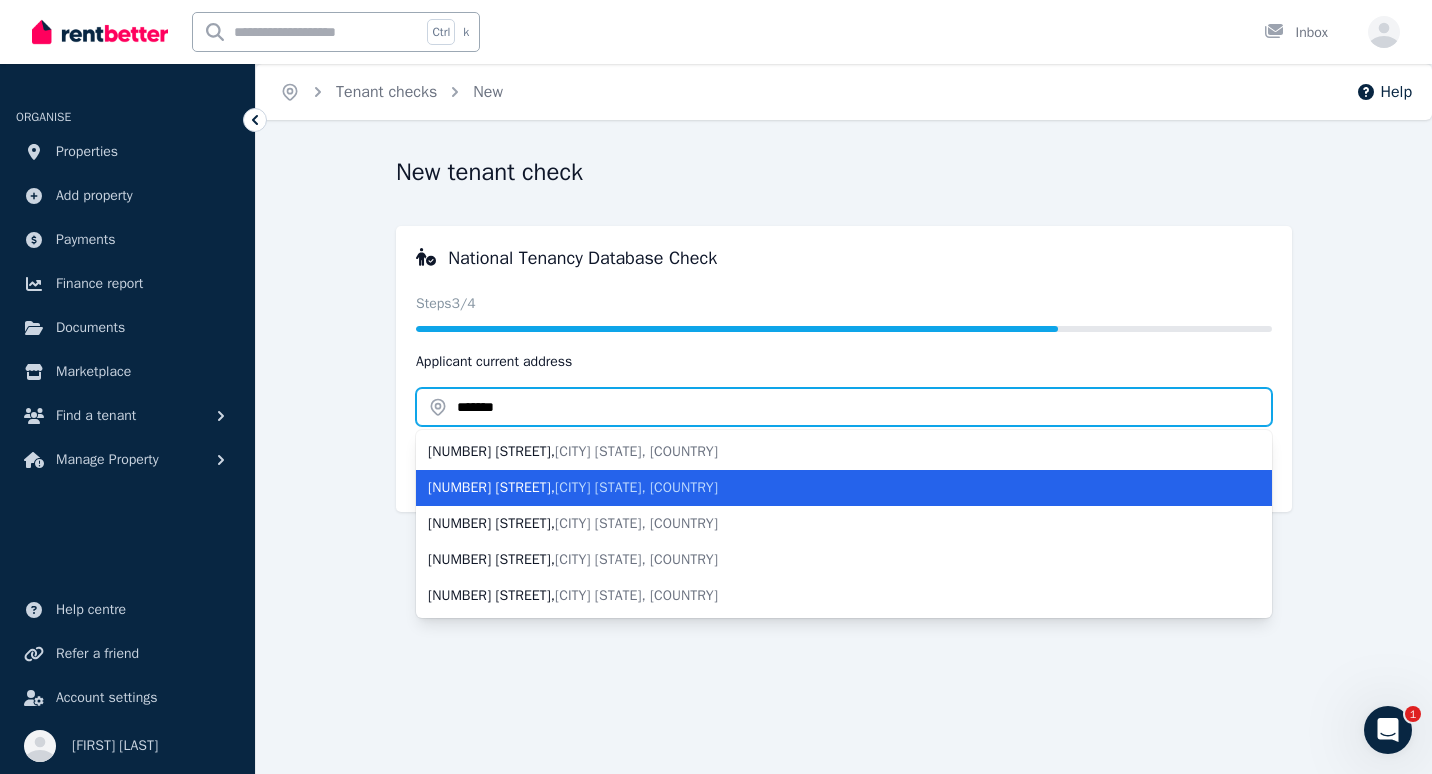 type on "**********" 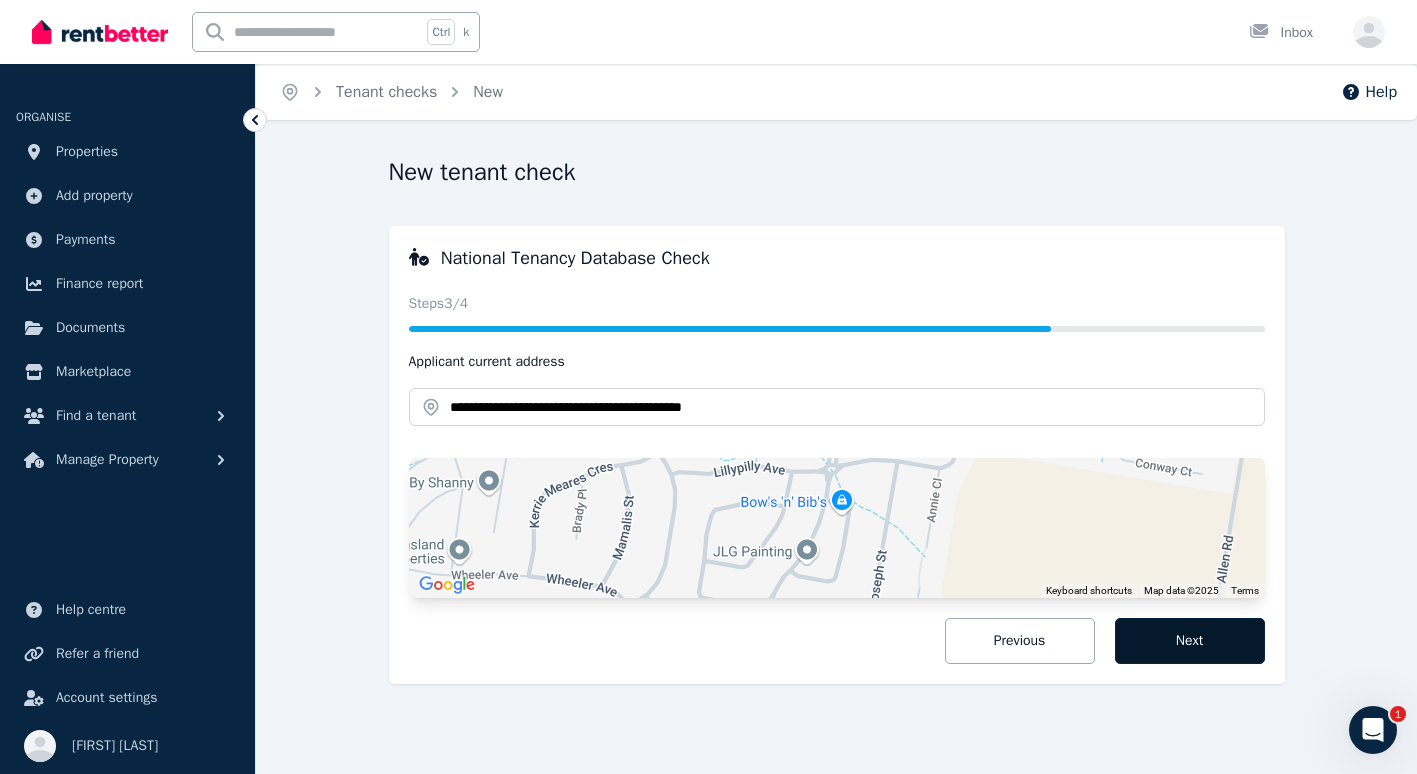 click on "Next" at bounding box center [1190, 641] 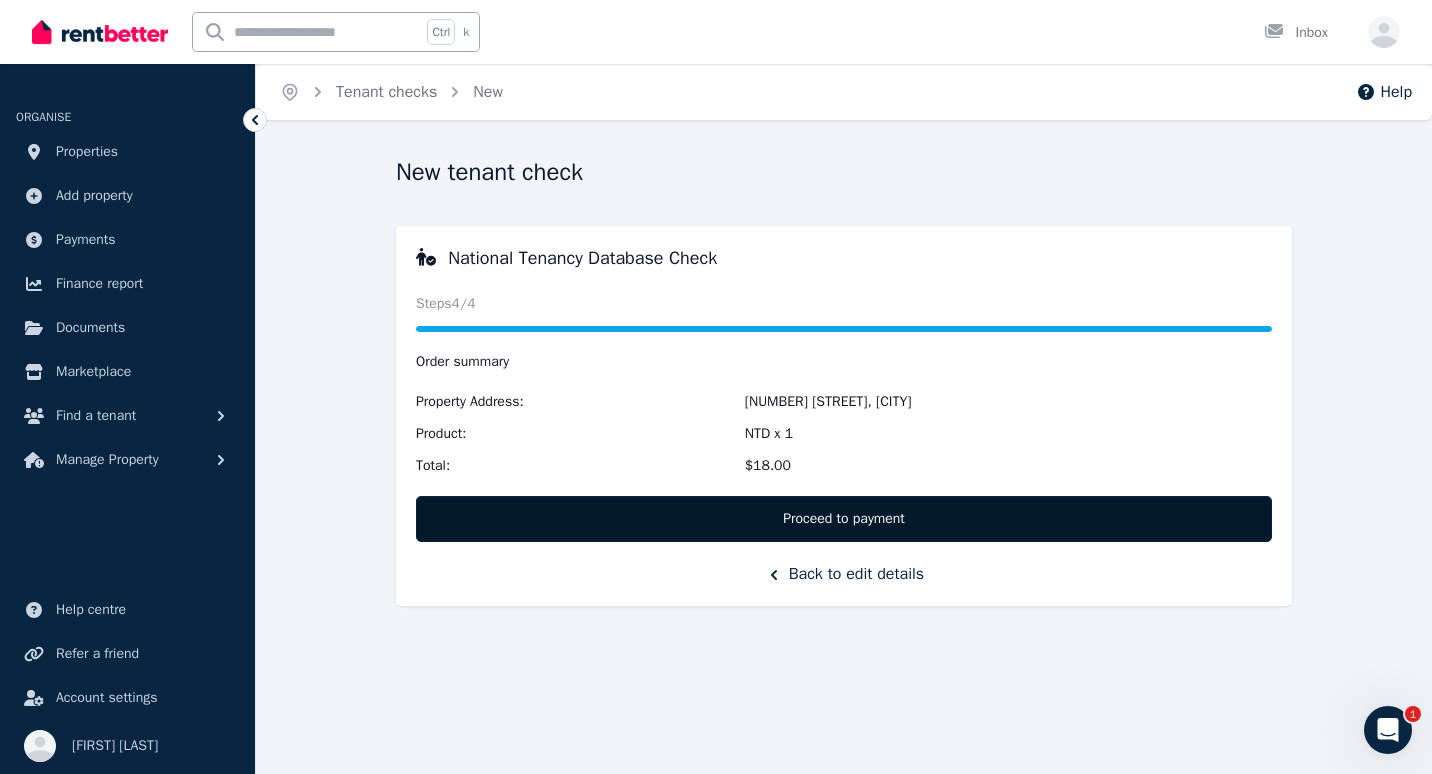 click on "Proceed to payment" at bounding box center [844, 519] 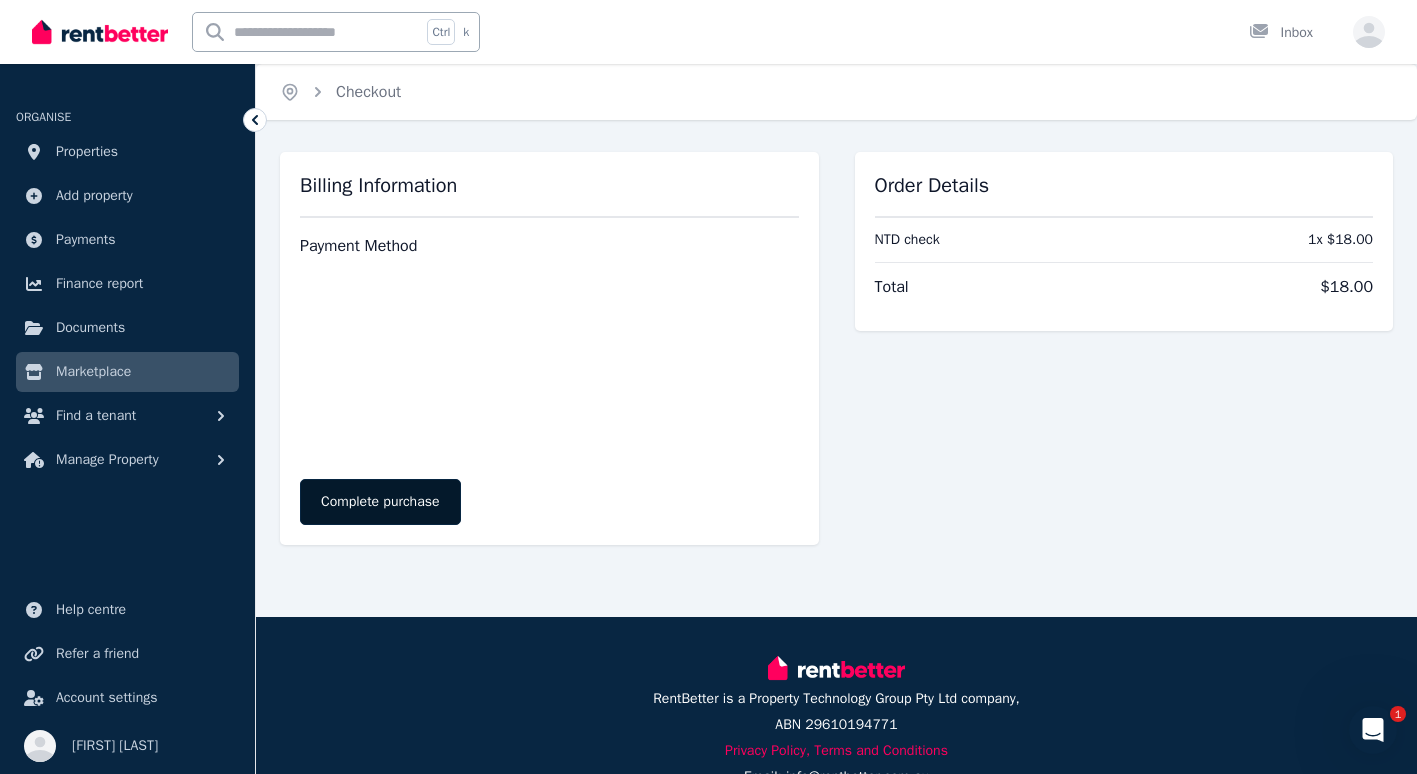 click on "Complete purchase" at bounding box center [380, 502] 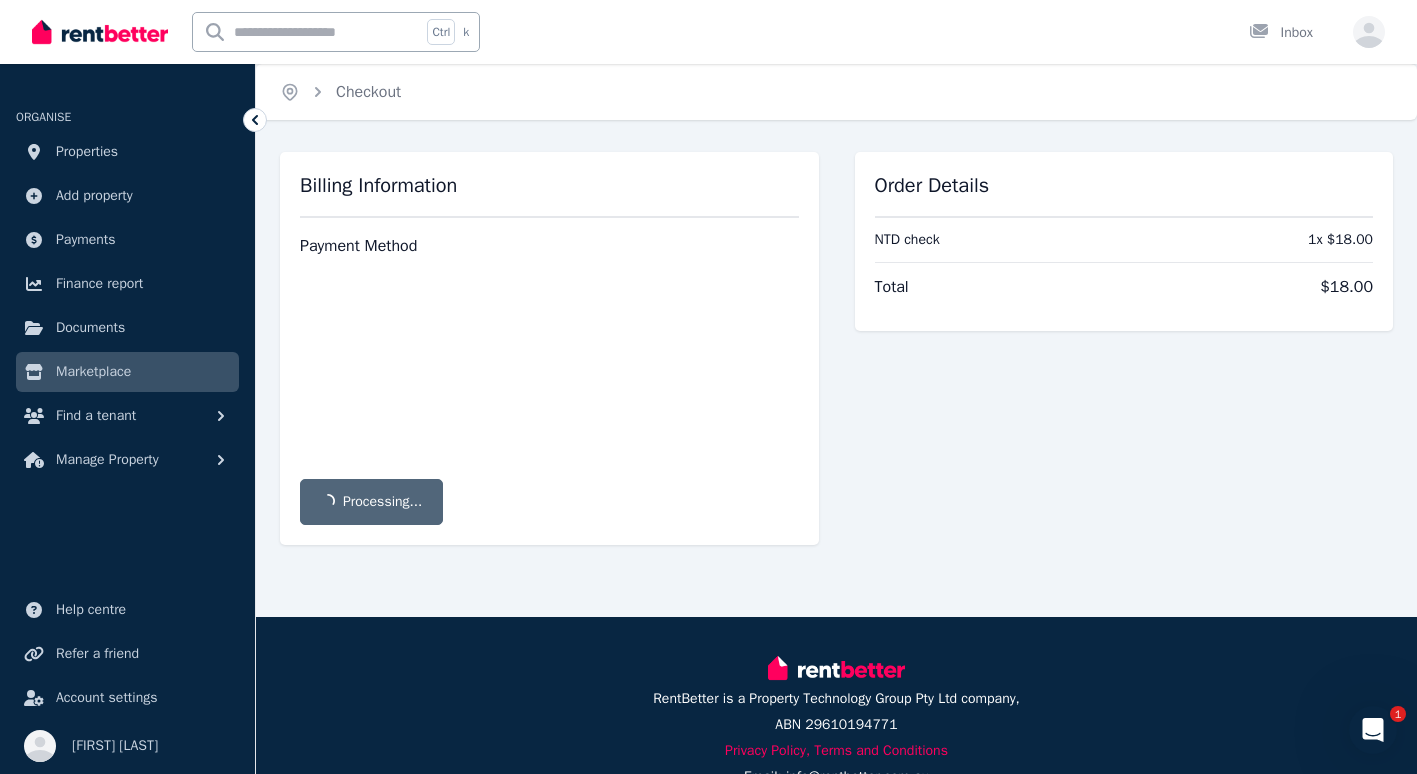 scroll, scrollTop: 49, scrollLeft: 0, axis: vertical 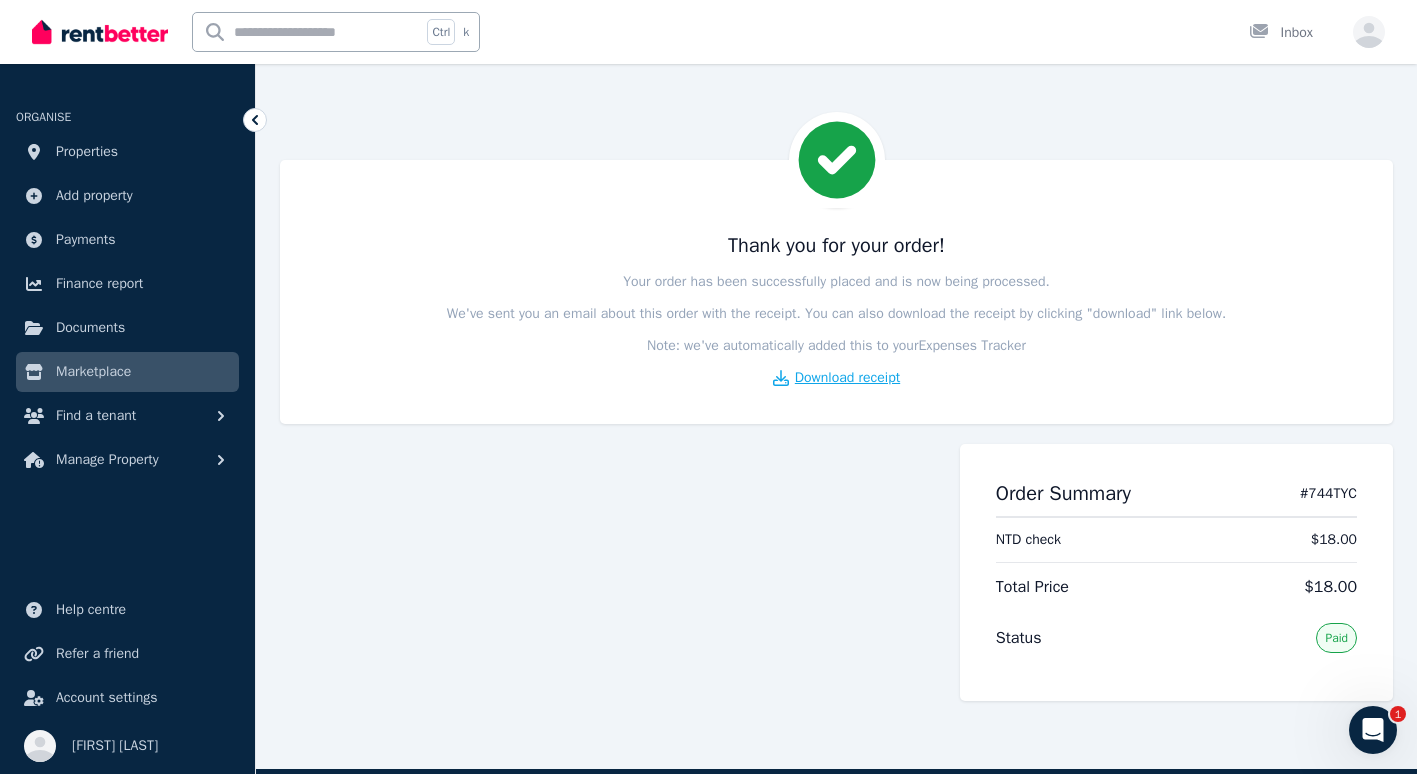 click on "Download receipt" at bounding box center (847, 378) 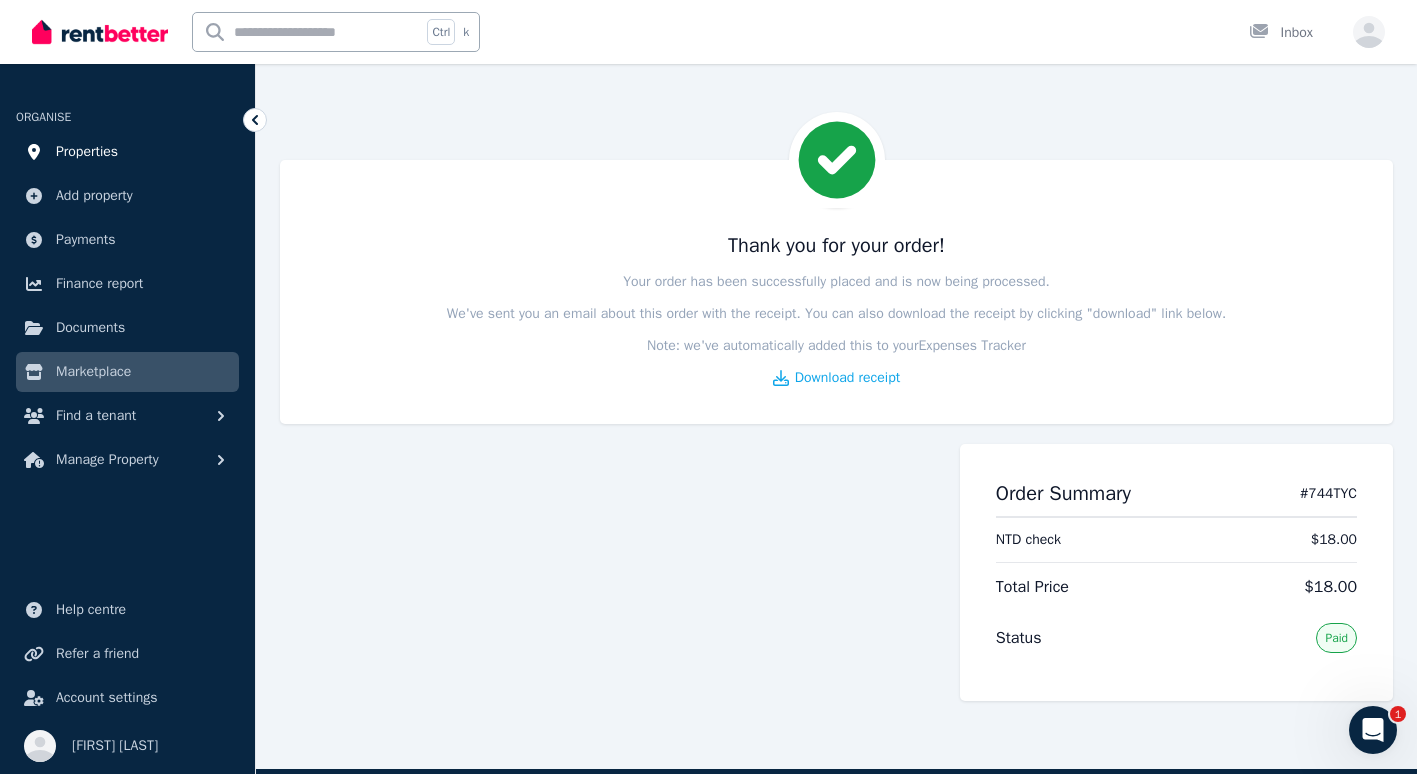 click on "Properties" at bounding box center (127, 152) 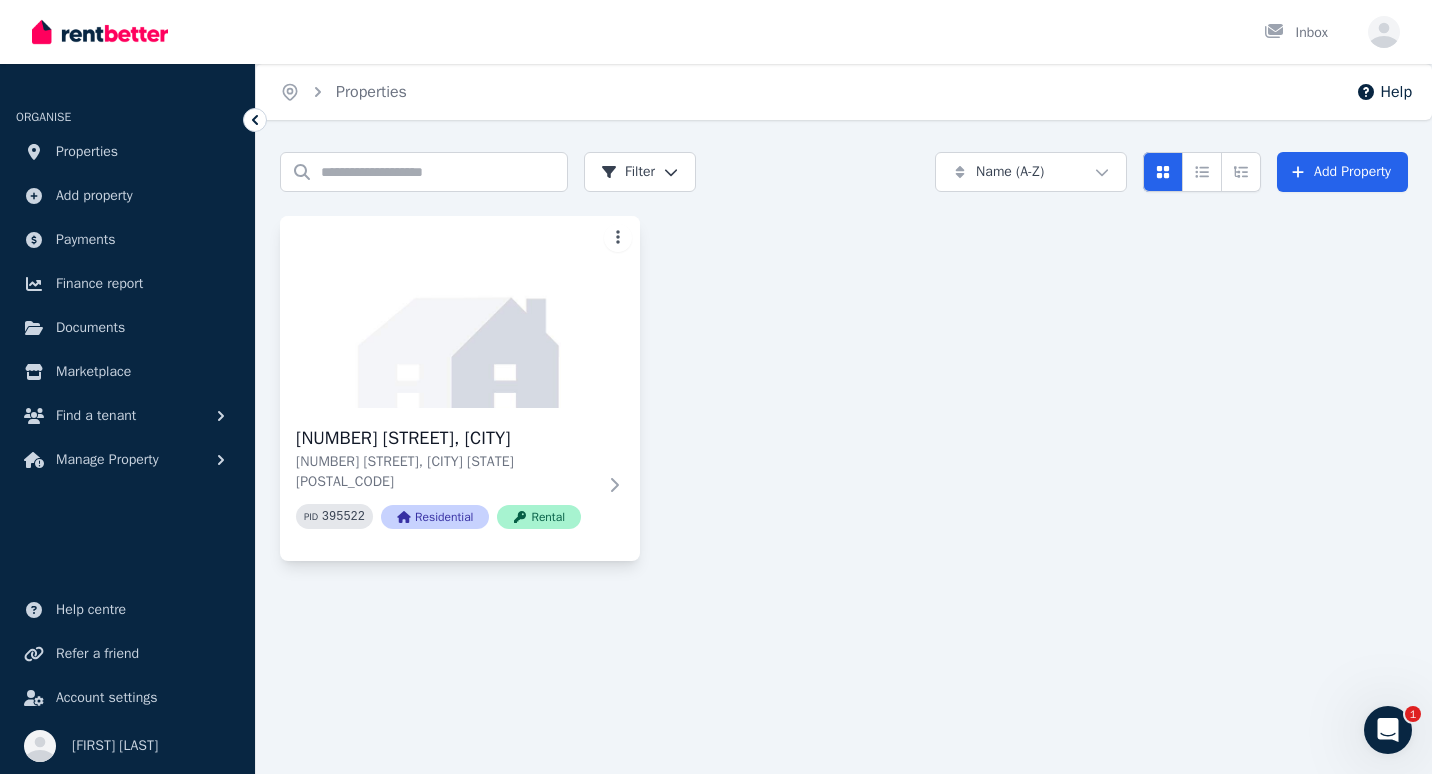 click on "Open main menu Inbox Open user menu ORGANISE Properties Add property Payments Finance report Documents Marketplace Find a tenant Manage Property Help centre Refer a friend Account settings Your profile darren Burnell Home Properties Help Search properties Filter Name (A-Z) Add Property 7 Pamela Ct, Gracemere 7 Pamela Ct, Gracemere QLD 4702 PID   395522 Residential Rental /portal
1" at bounding box center (716, 387) 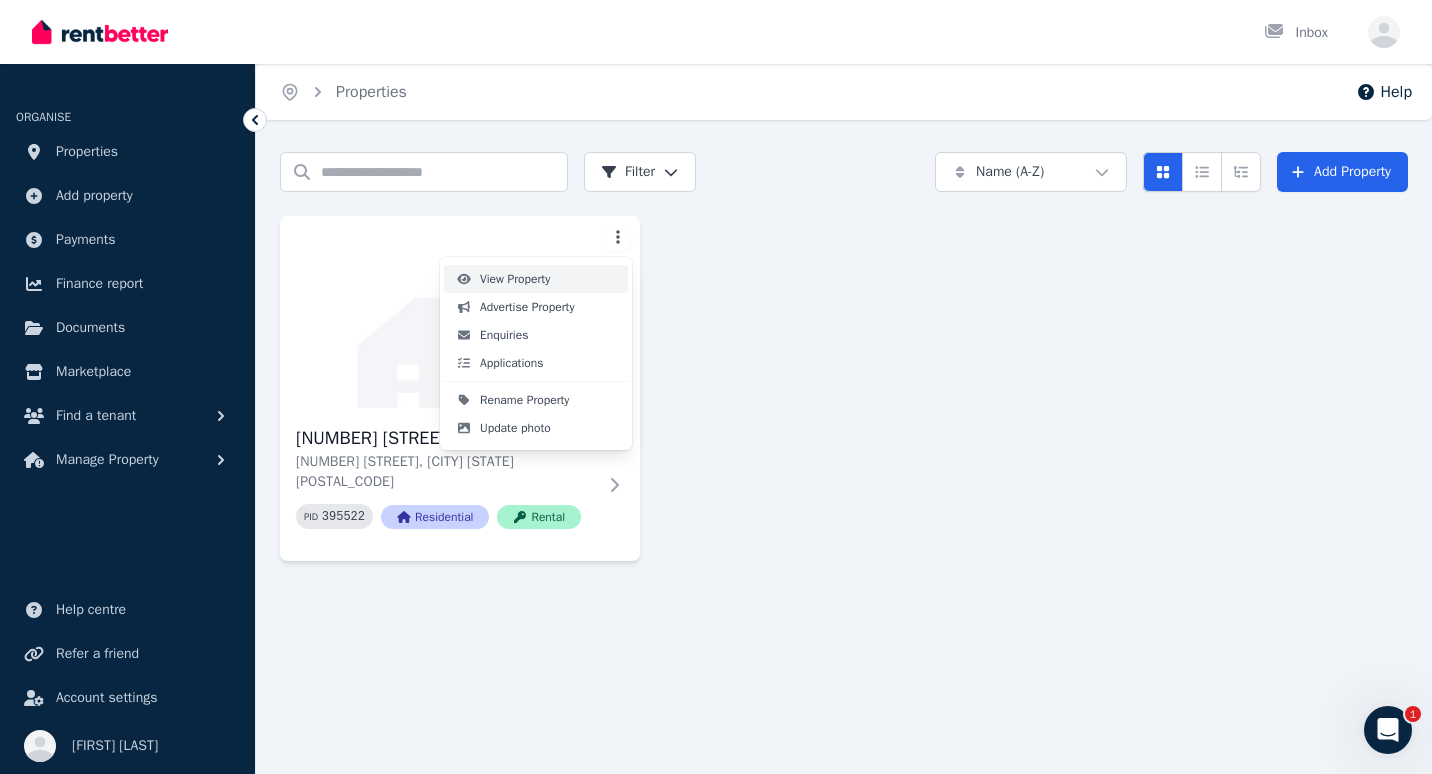 click on "View Property" at bounding box center (515, 279) 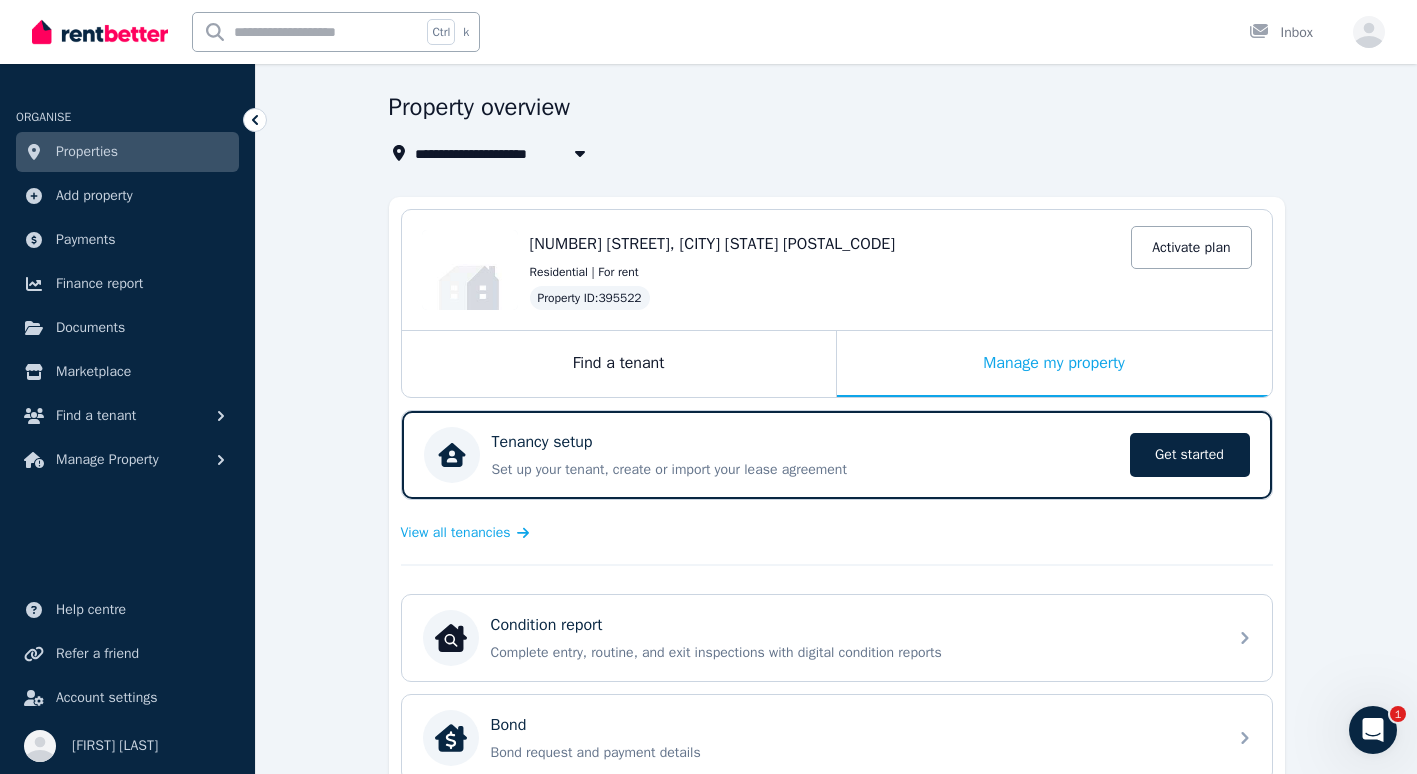scroll, scrollTop: 0, scrollLeft: 0, axis: both 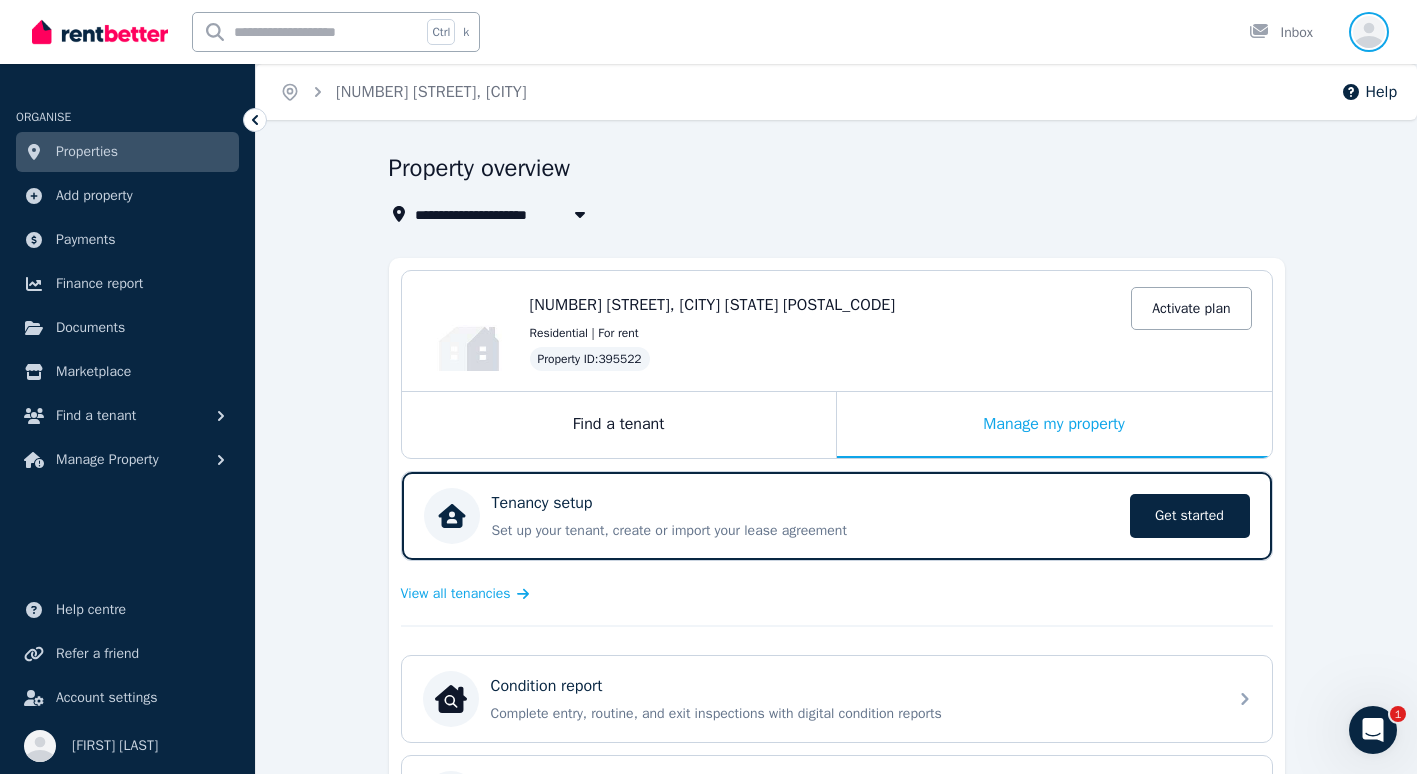click 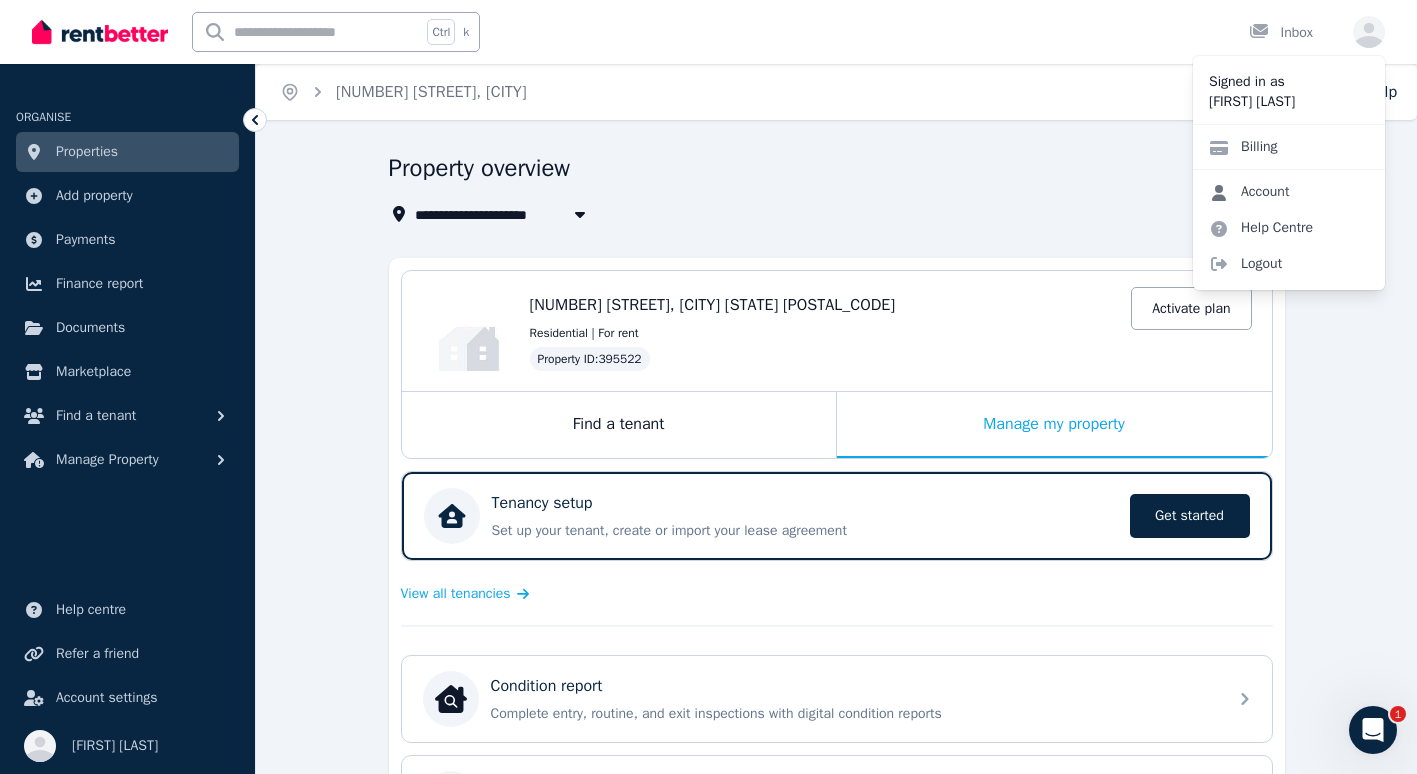 click on "Account" at bounding box center (1249, 192) 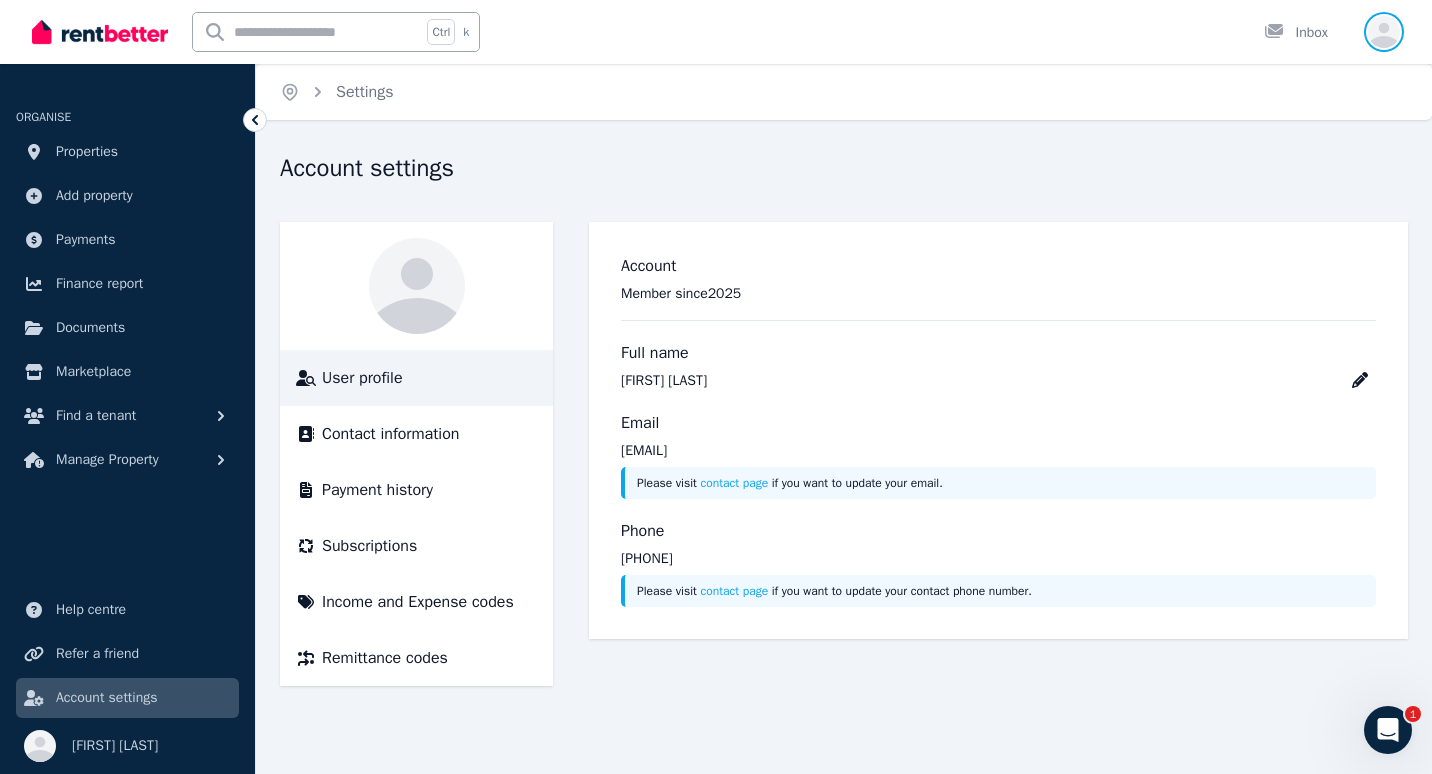 click 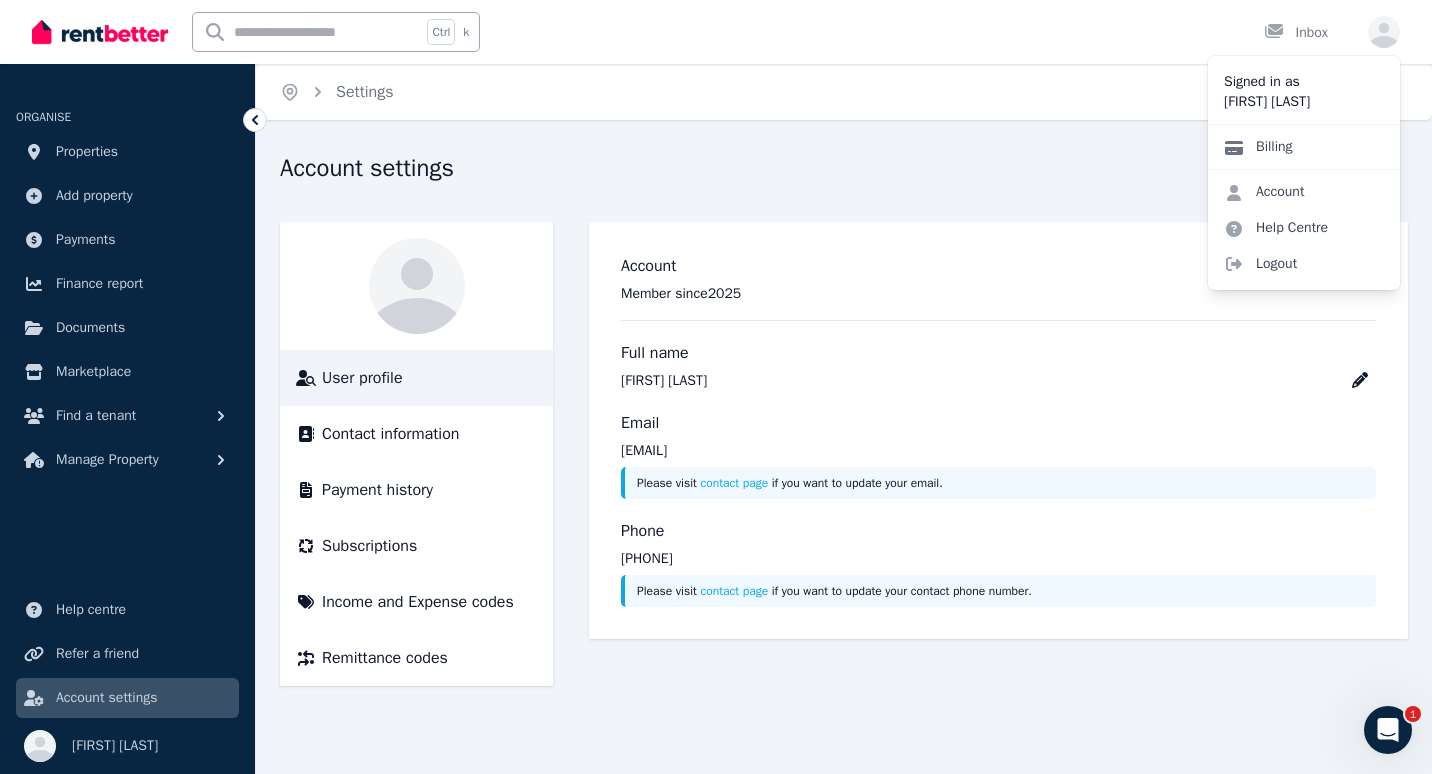 click on "Billing" at bounding box center (1258, 147) 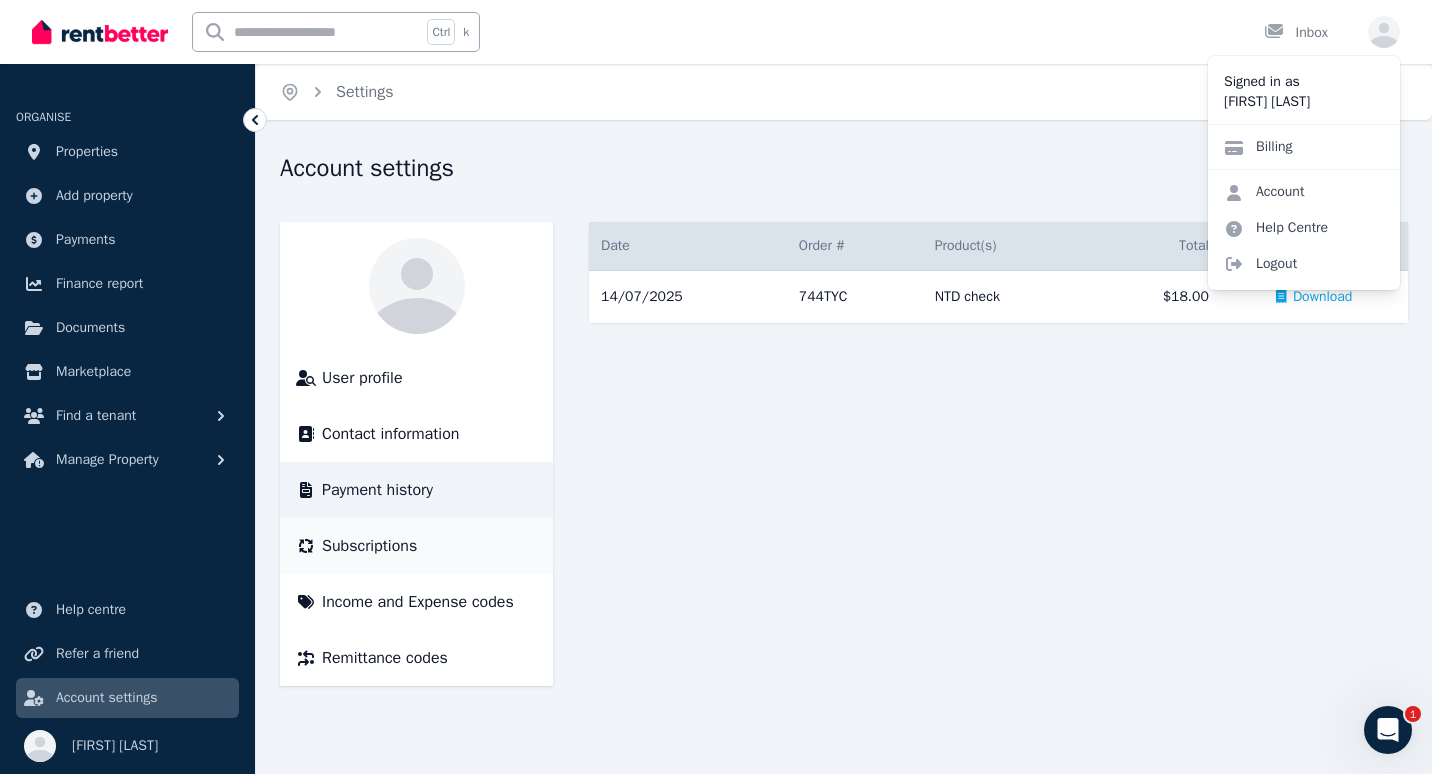 click on "Subscriptions" at bounding box center [416, 546] 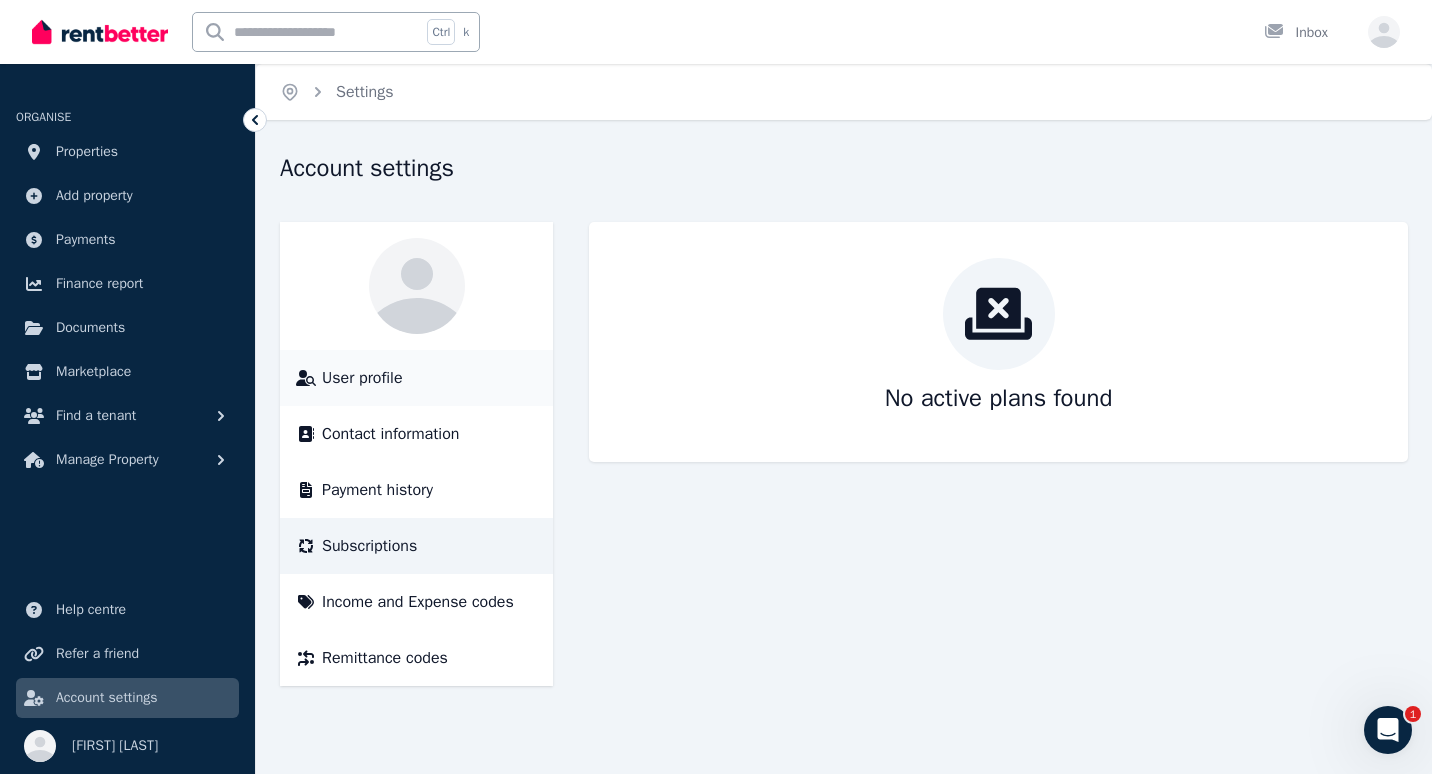 click on "User profile" at bounding box center (416, 378) 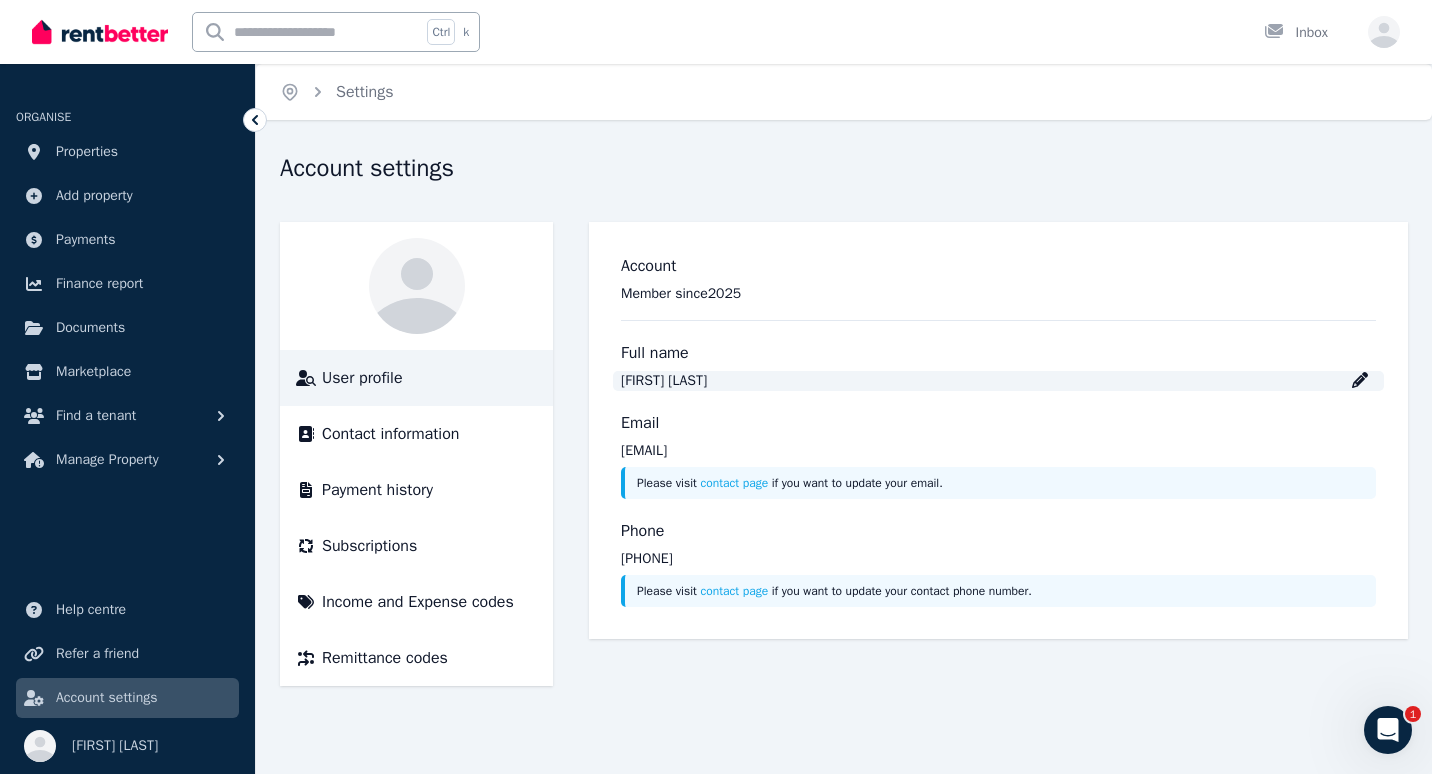 click 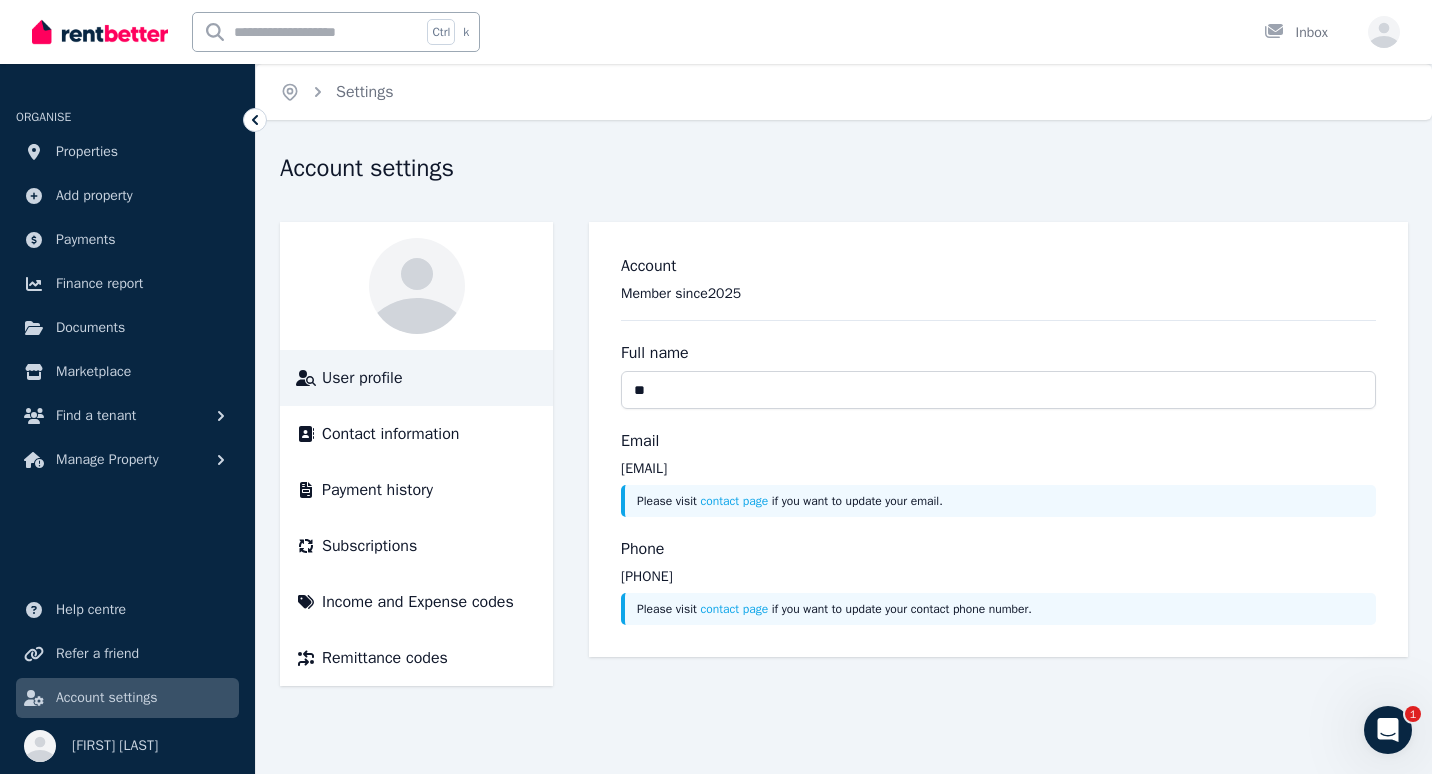 type on "*" 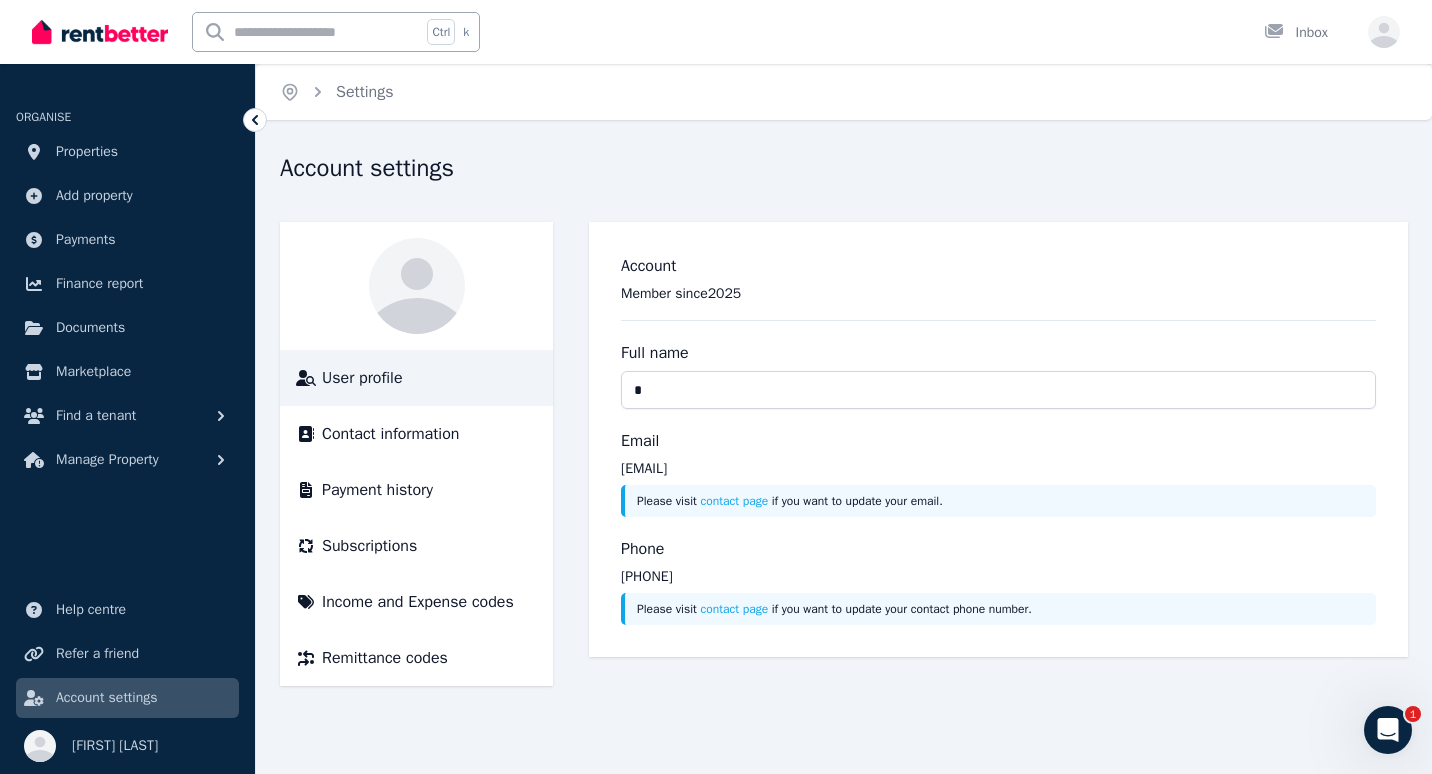 type 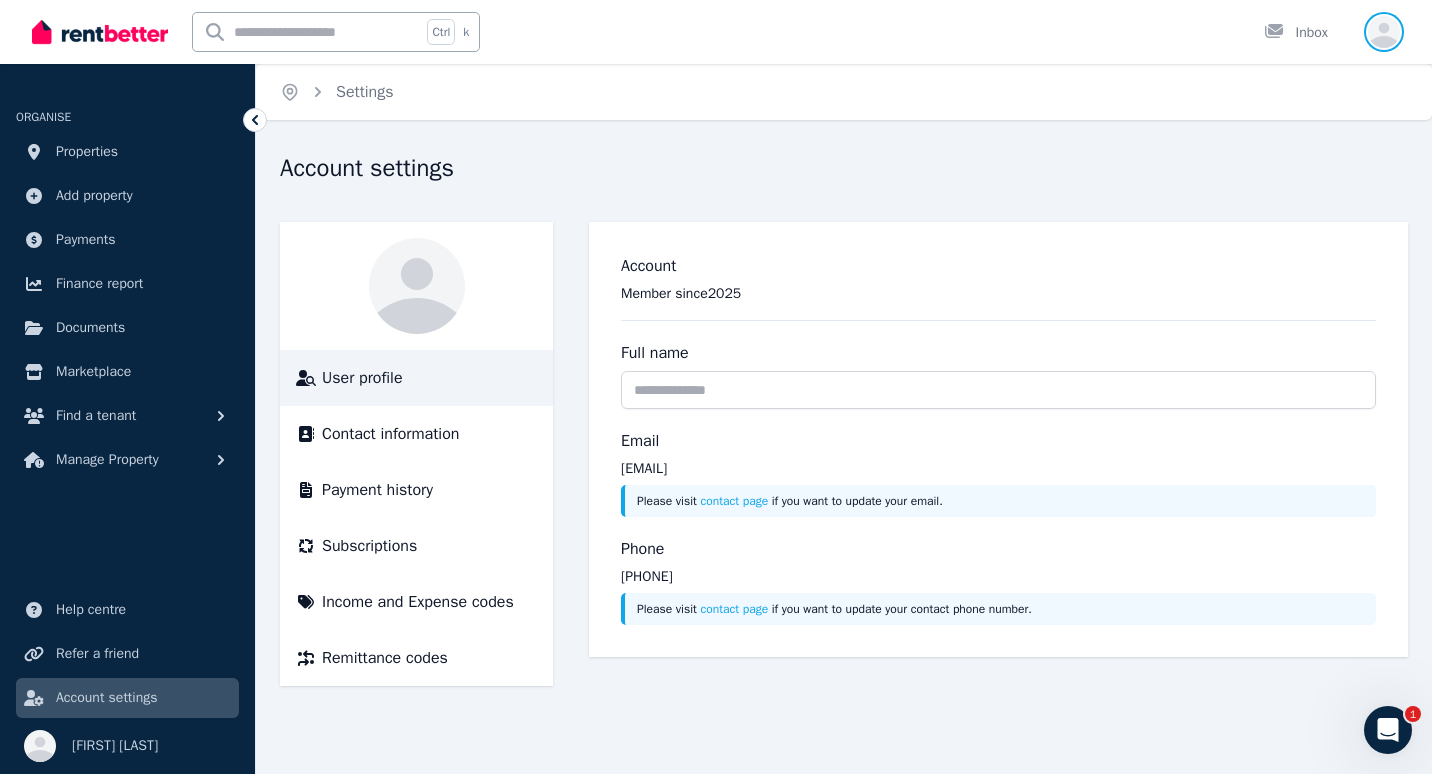 click 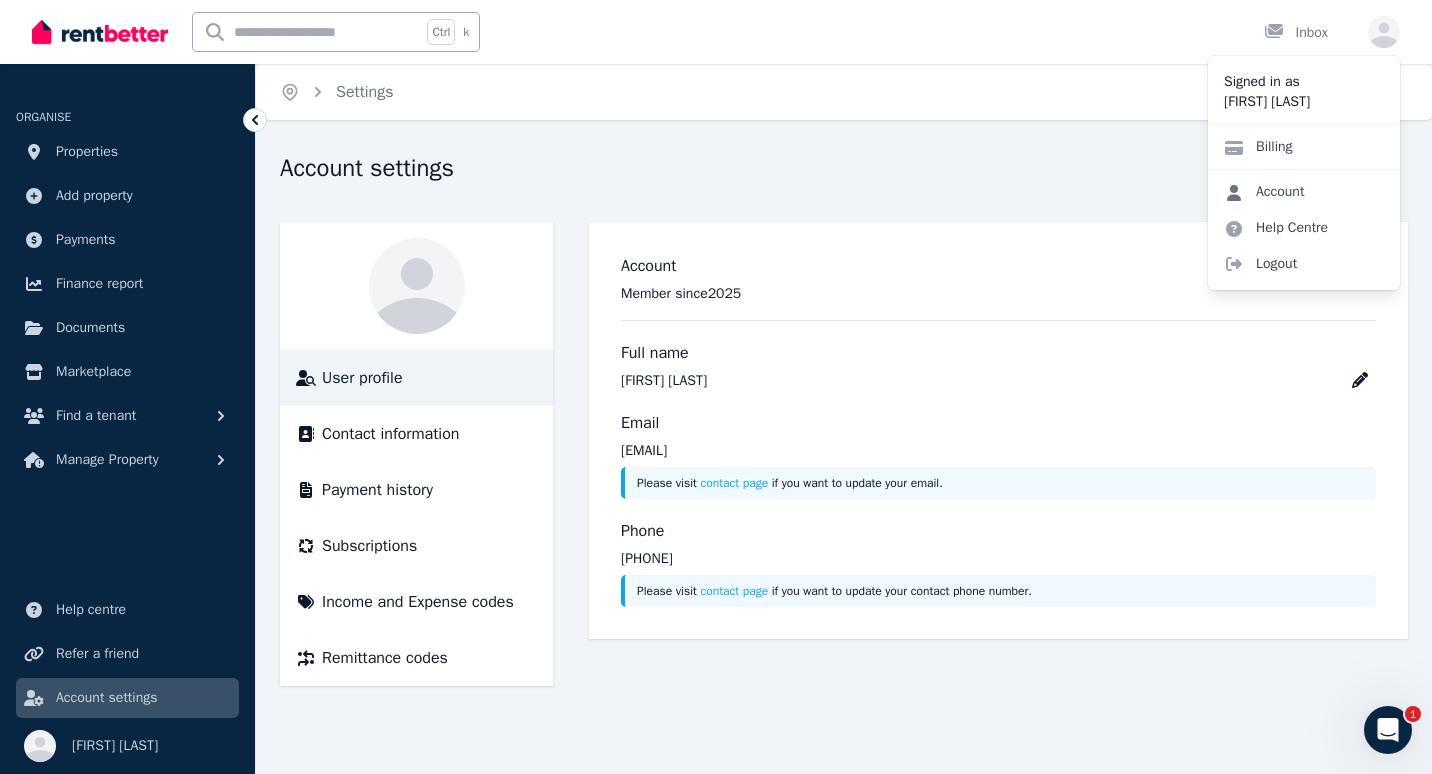 click on "Account" at bounding box center [1264, 192] 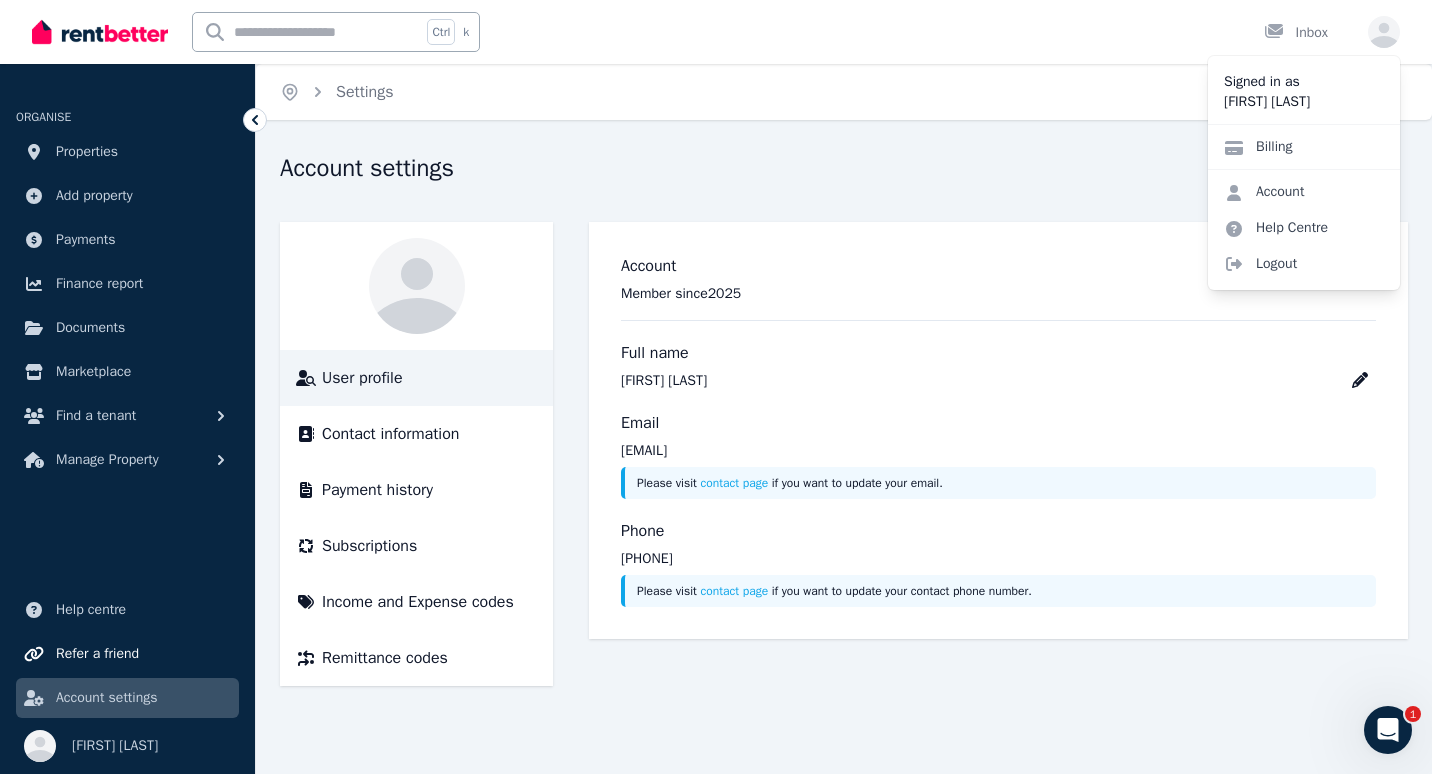 click on "Refer a friend" at bounding box center (97, 654) 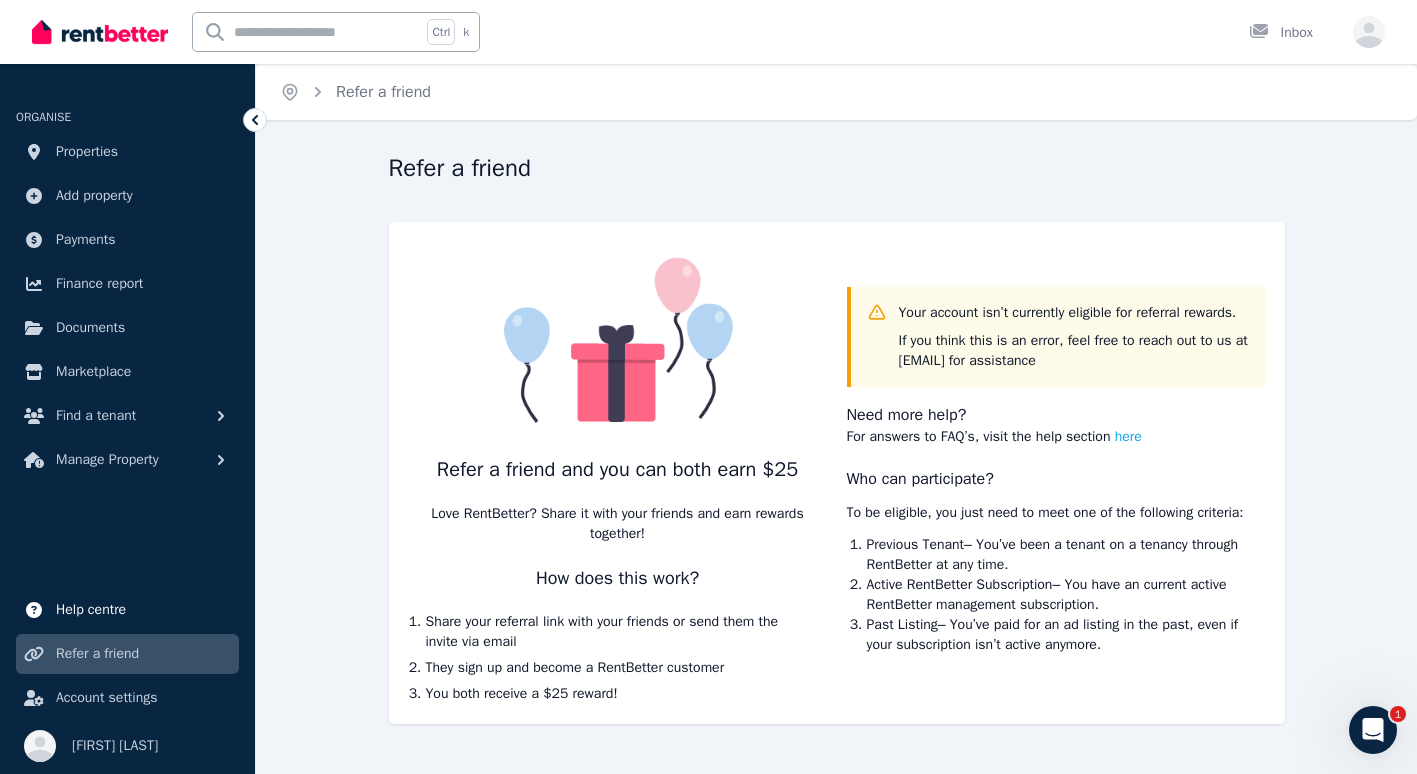 click on "Help centre" at bounding box center [91, 610] 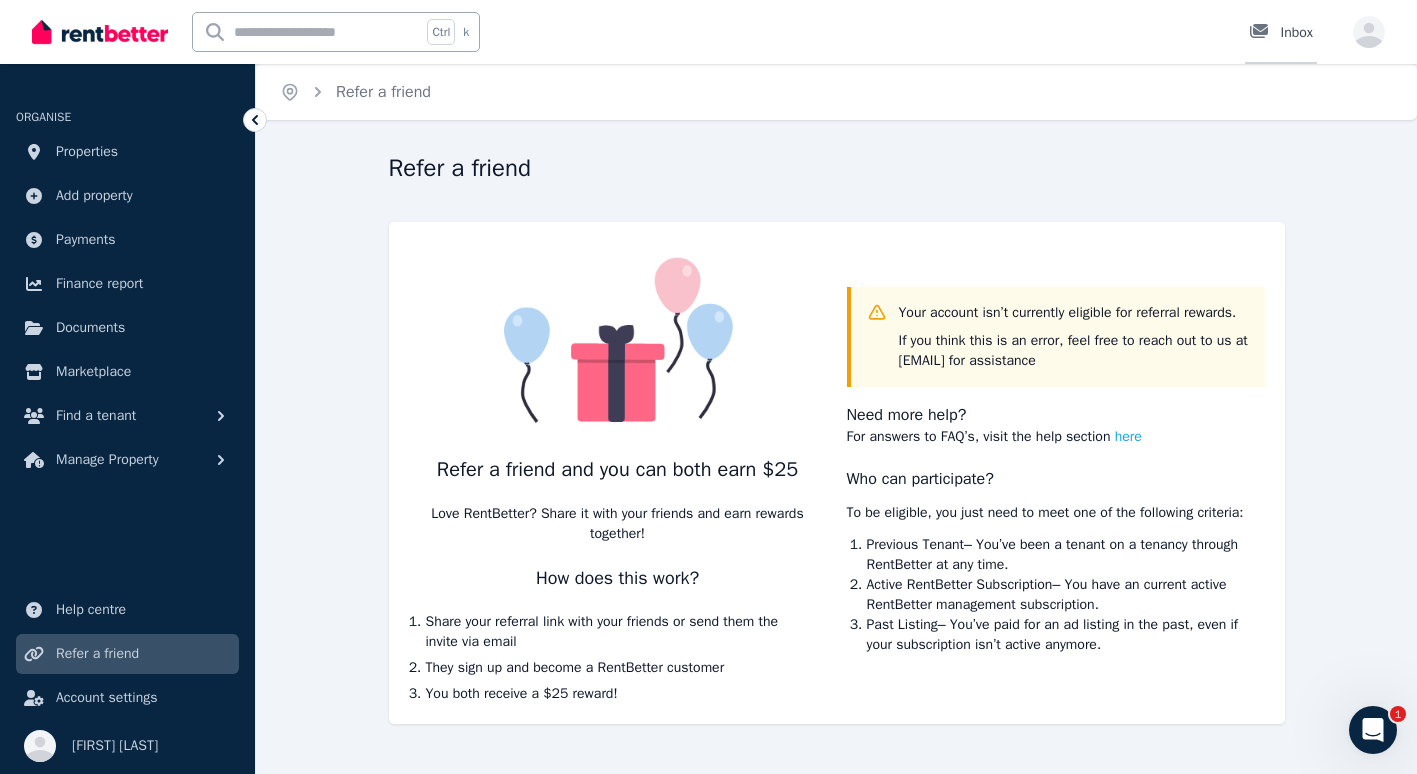 click on "Inbox" at bounding box center [1281, 33] 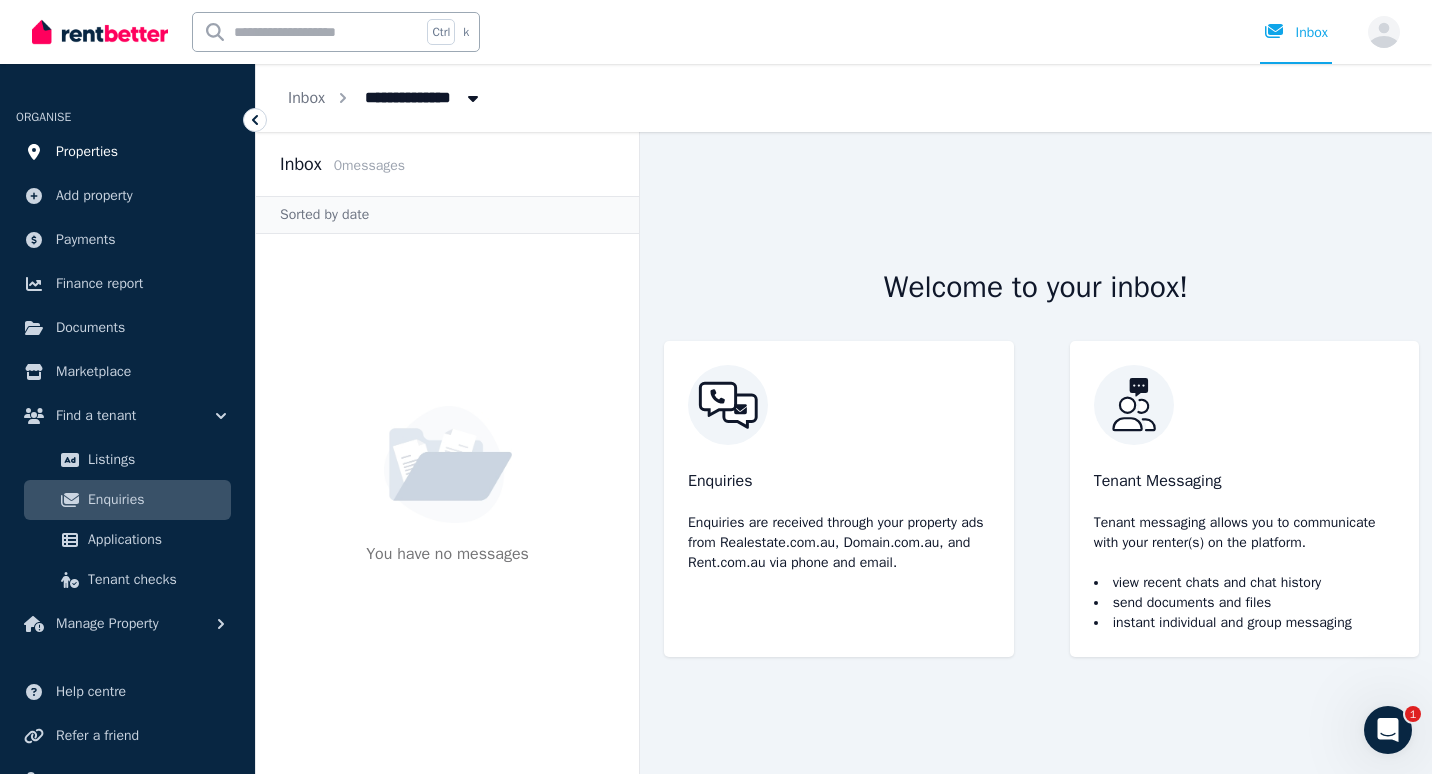 click on "Properties" at bounding box center [87, 152] 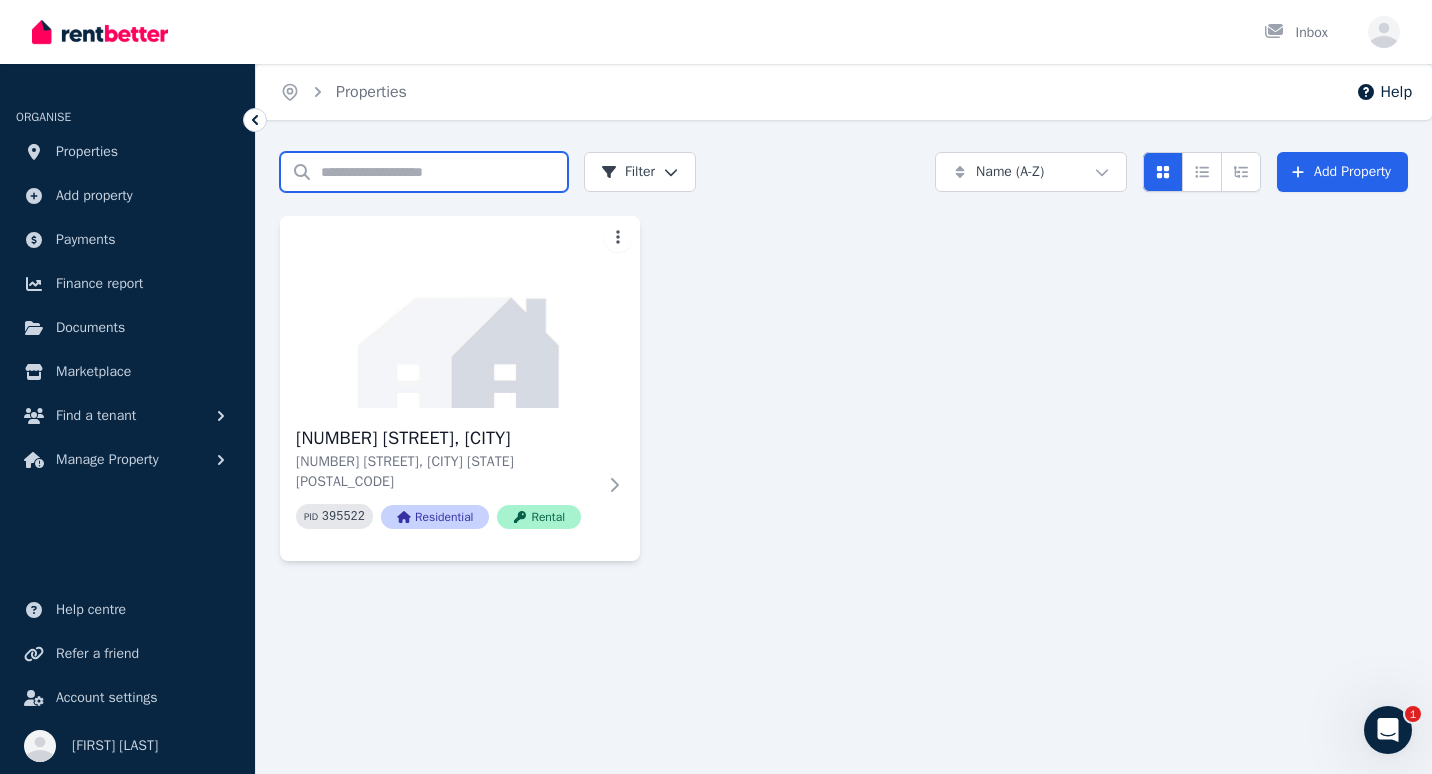 click on "Search properties" at bounding box center [424, 172] 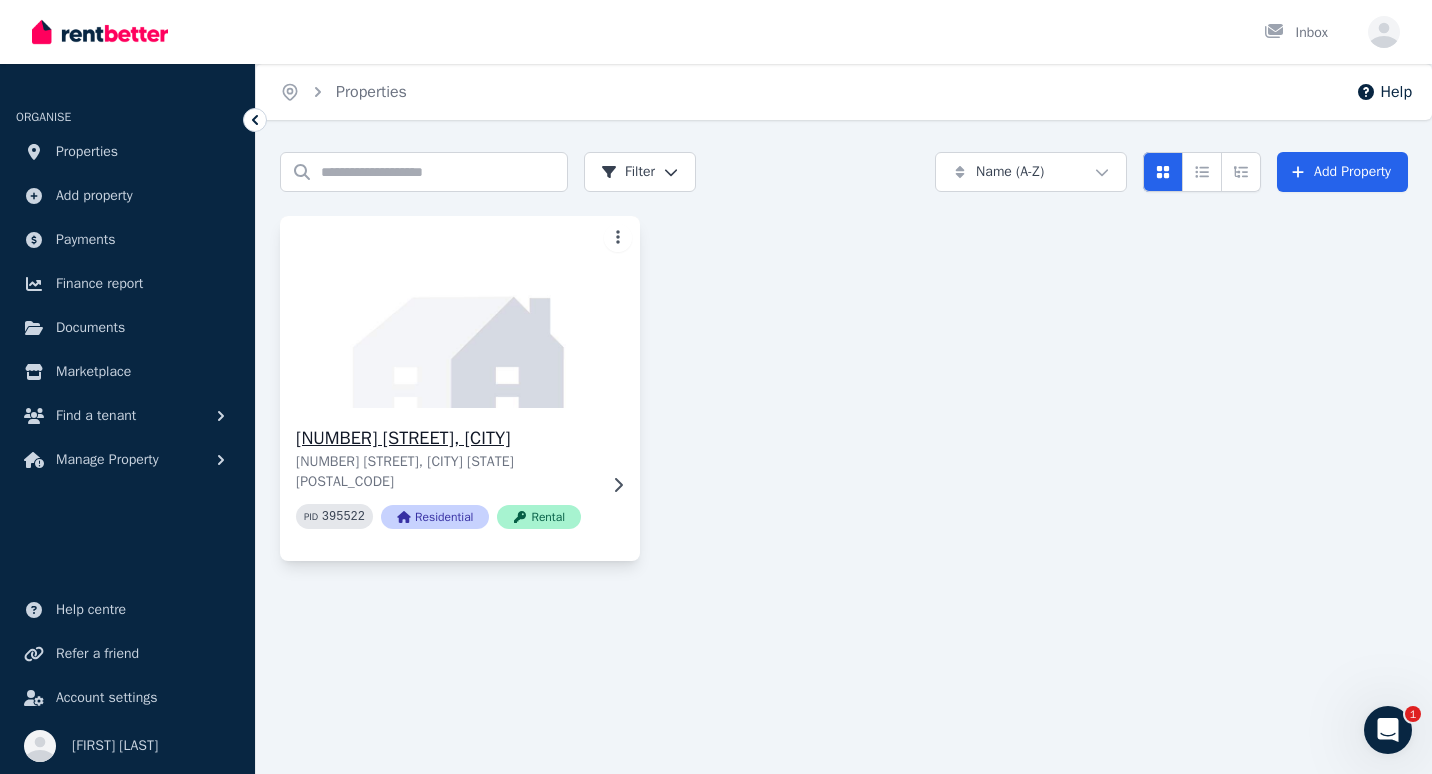 click 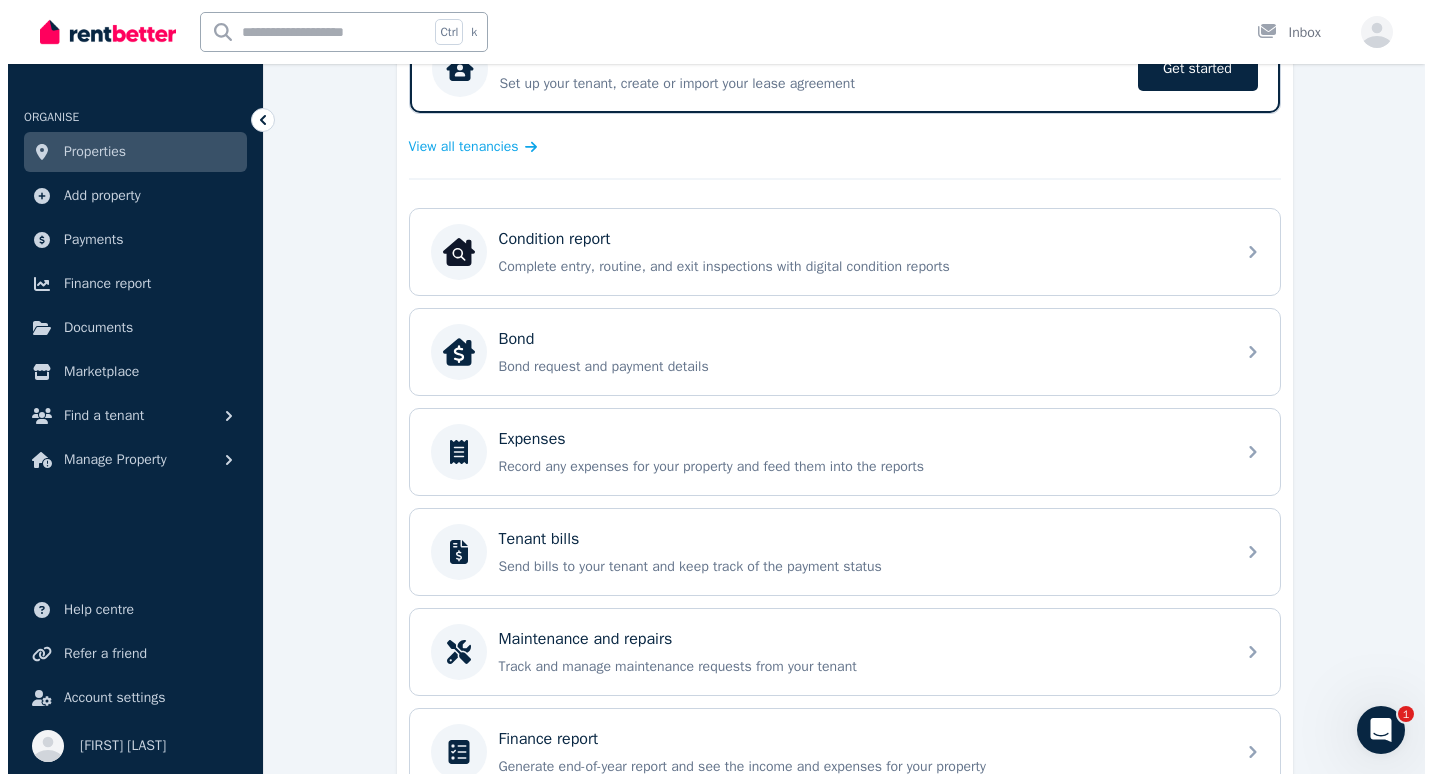scroll, scrollTop: 557, scrollLeft: 0, axis: vertical 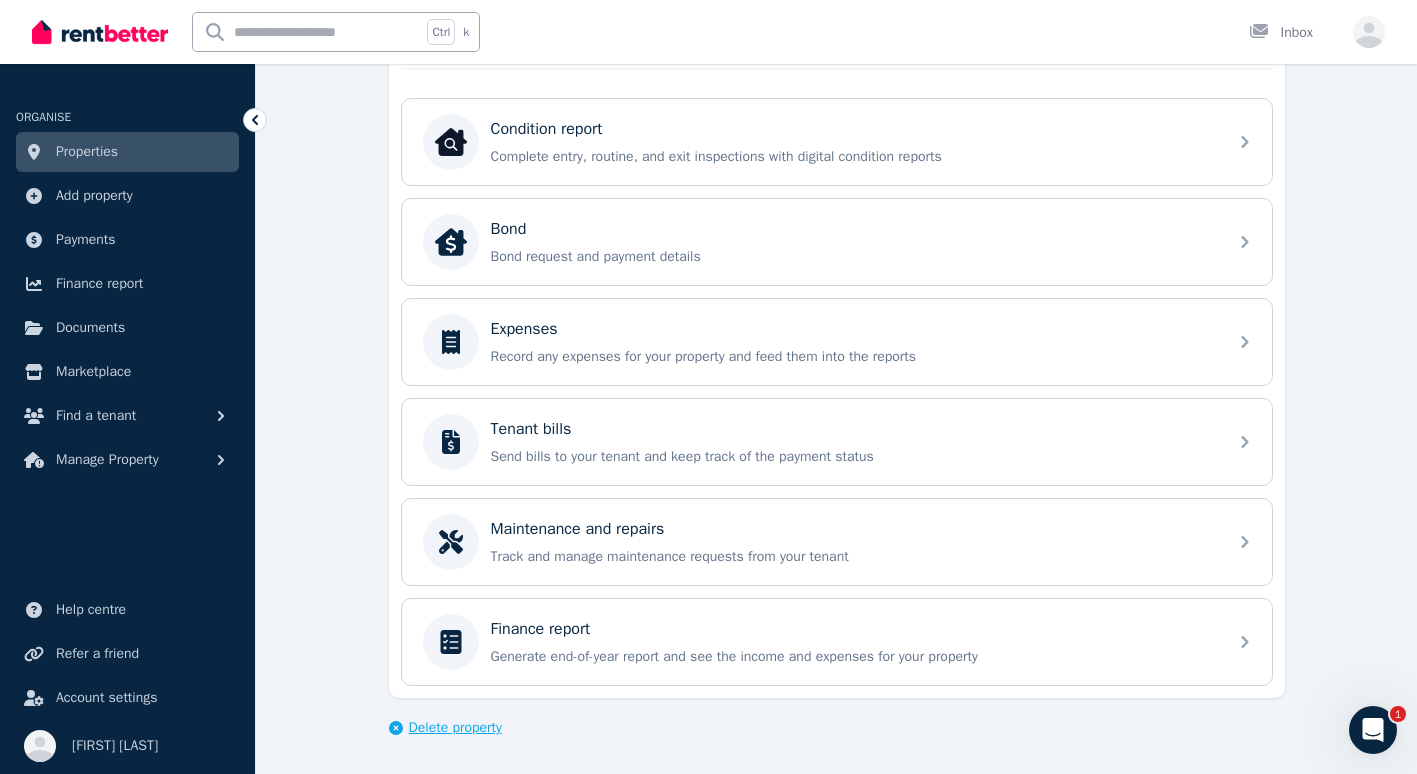 click on "Delete property" at bounding box center (455, 728) 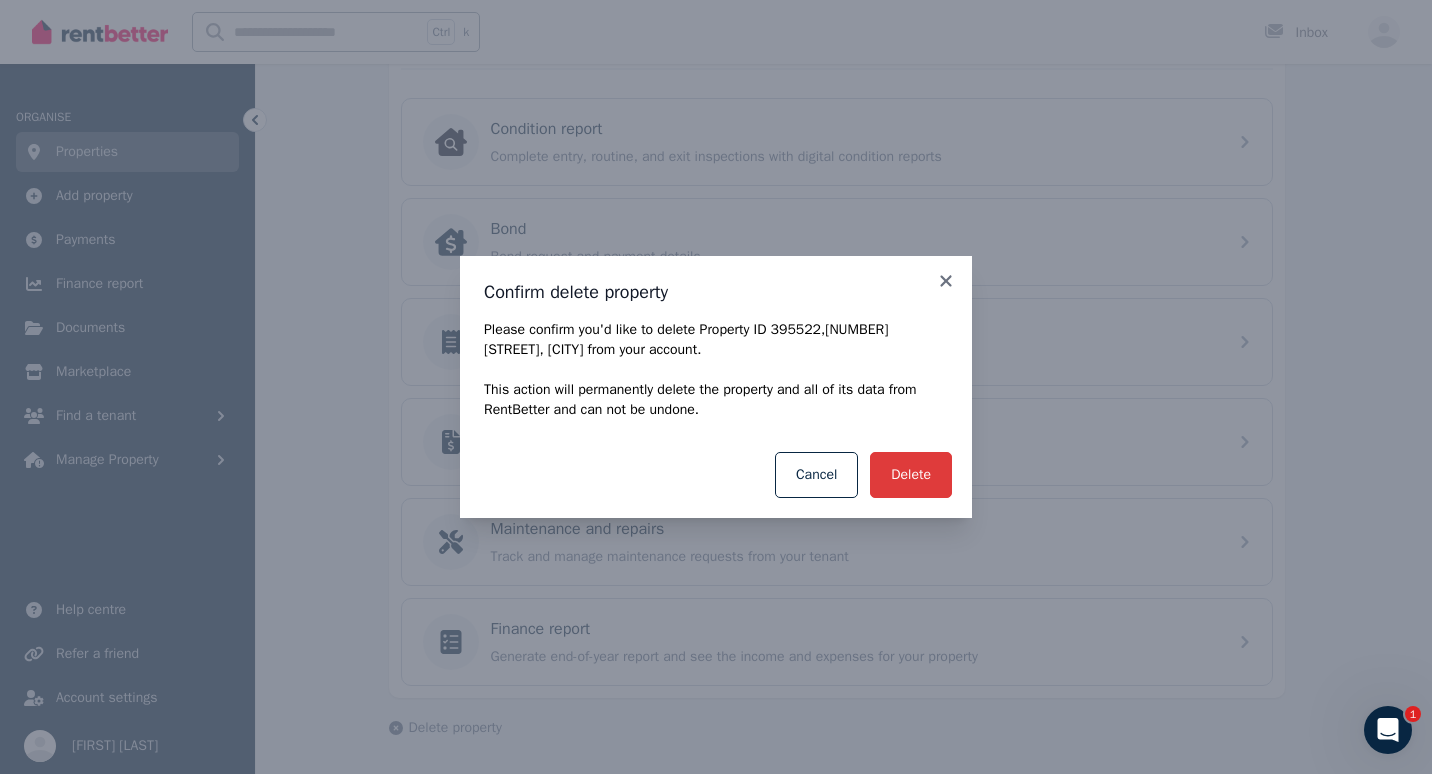 click on "Delete" at bounding box center [911, 475] 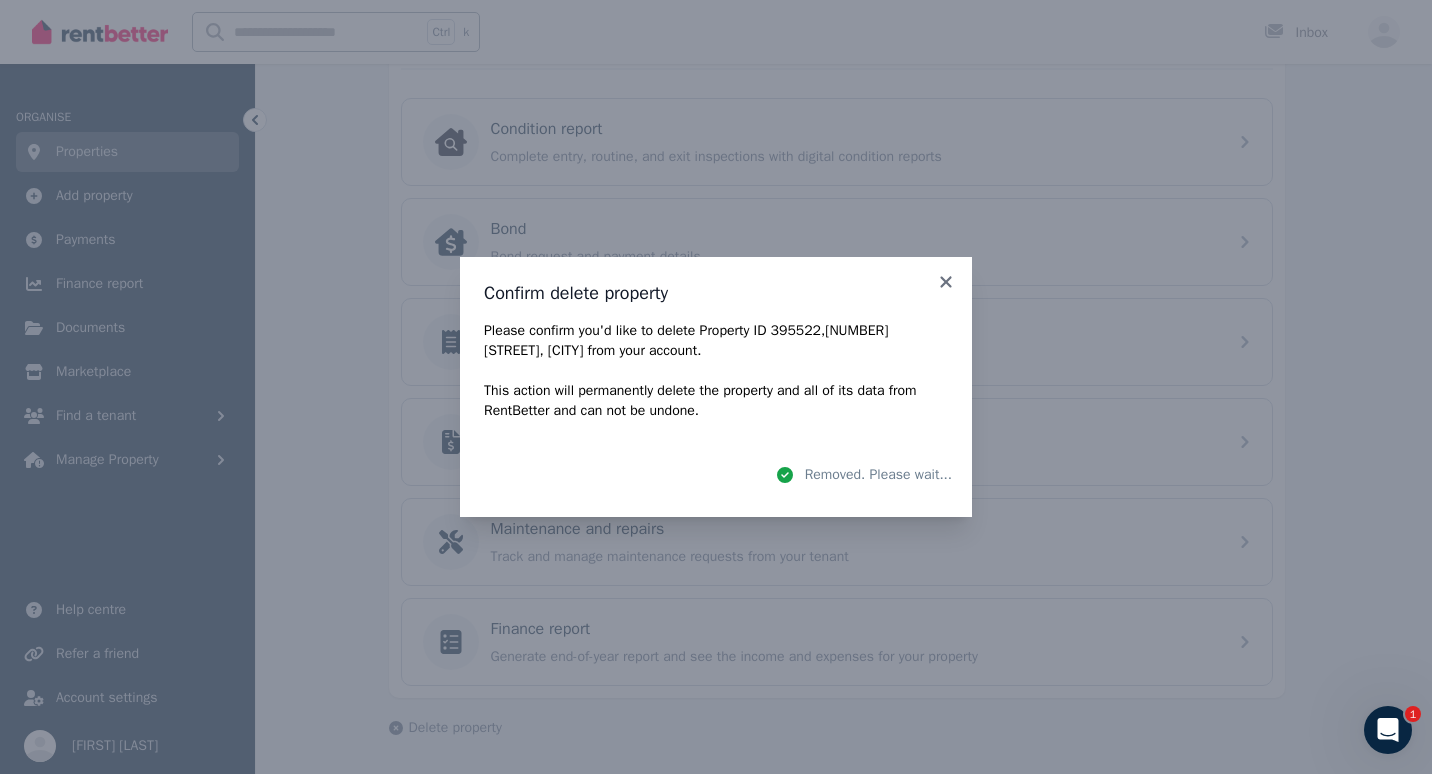 scroll, scrollTop: 0, scrollLeft: 0, axis: both 